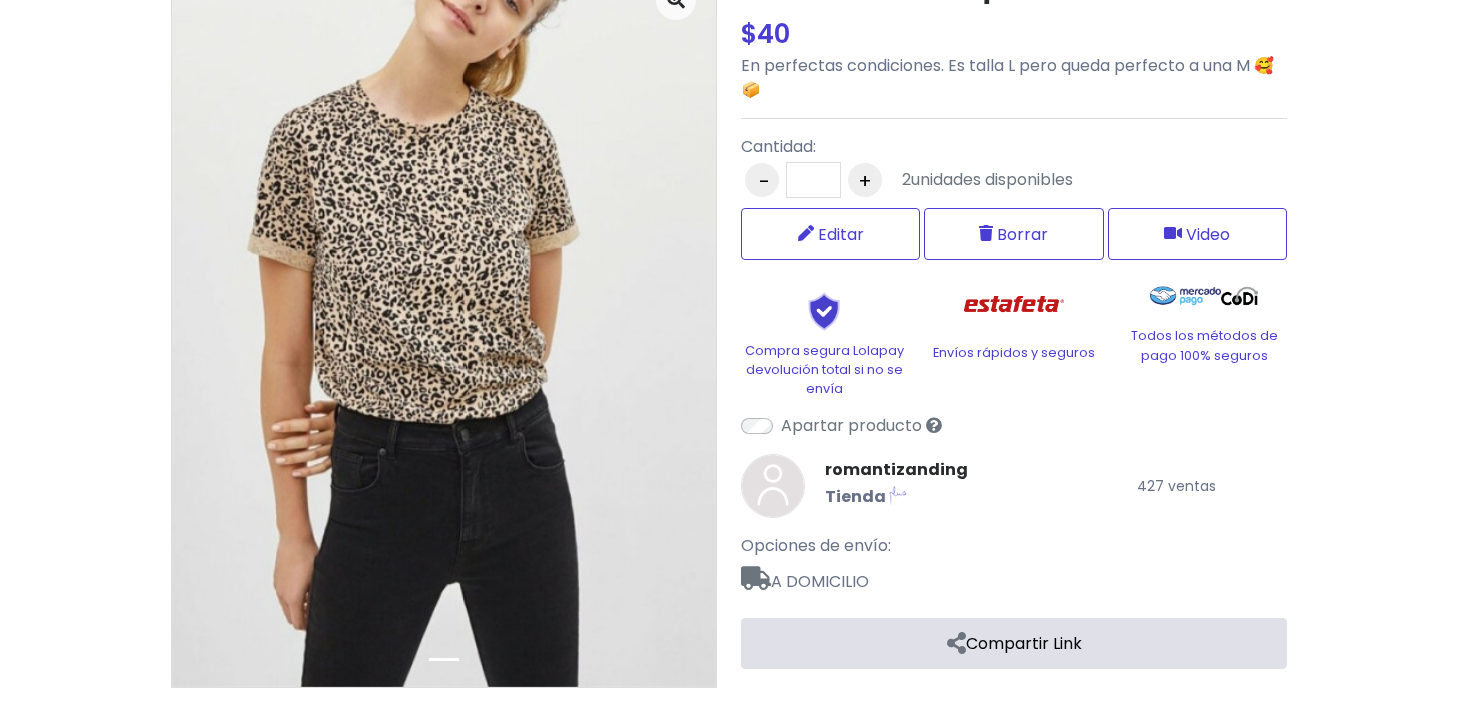 scroll, scrollTop: 270, scrollLeft: 0, axis: vertical 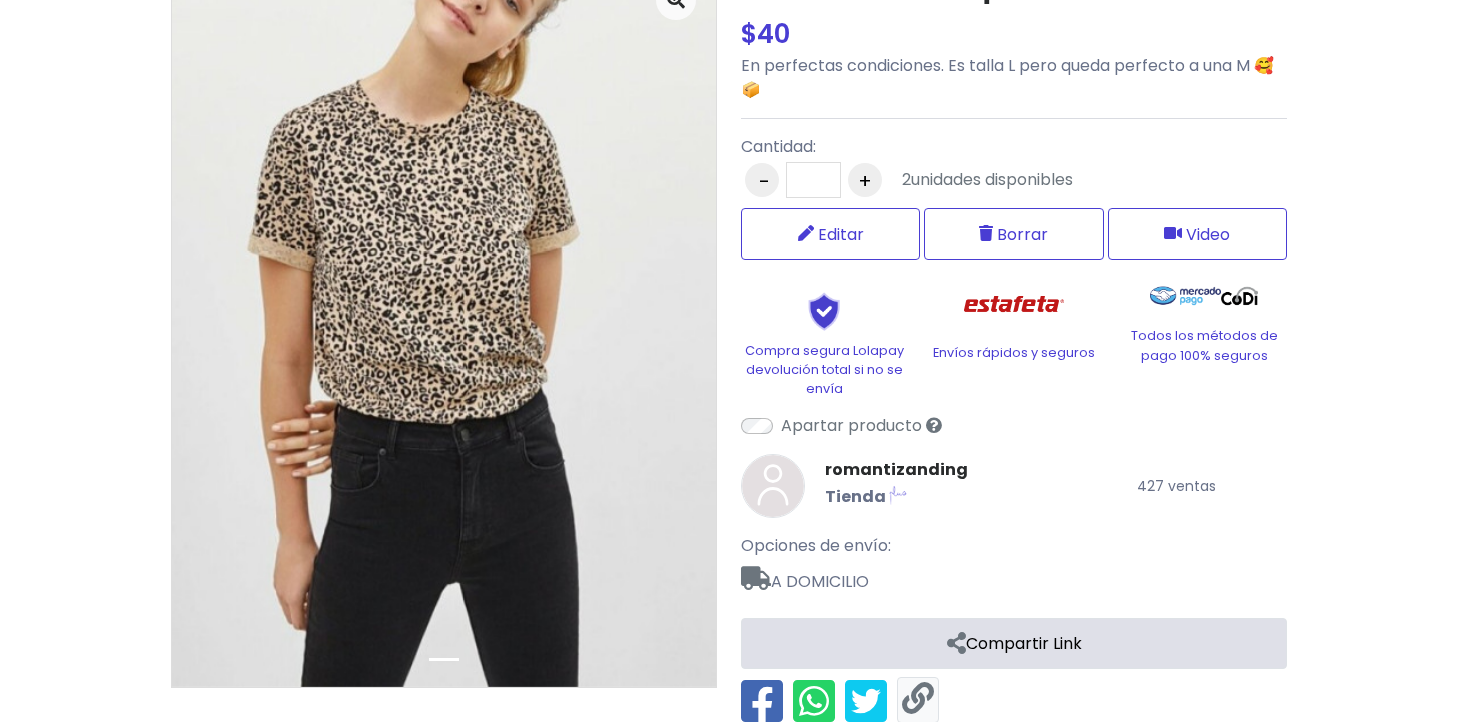 click at bounding box center [918, 699] 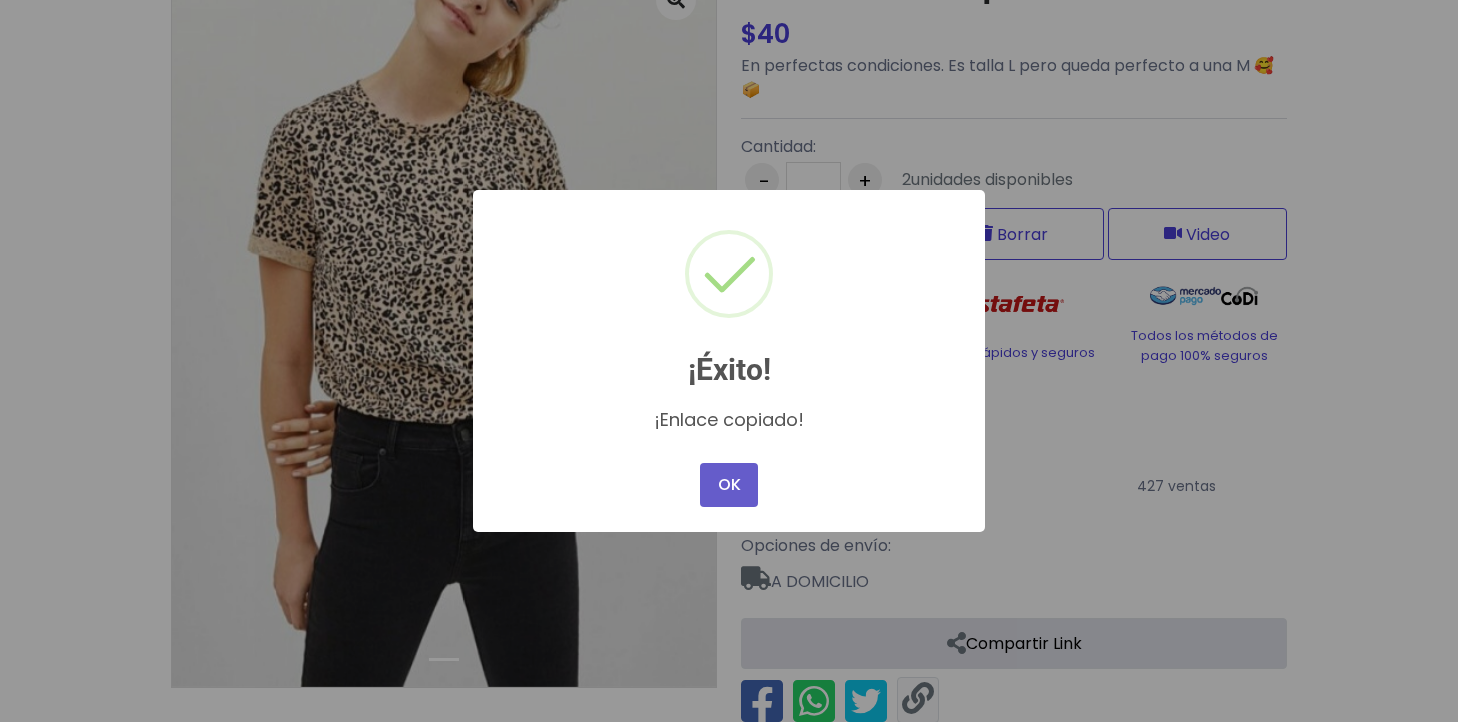 click on "OK" at bounding box center (729, 485) 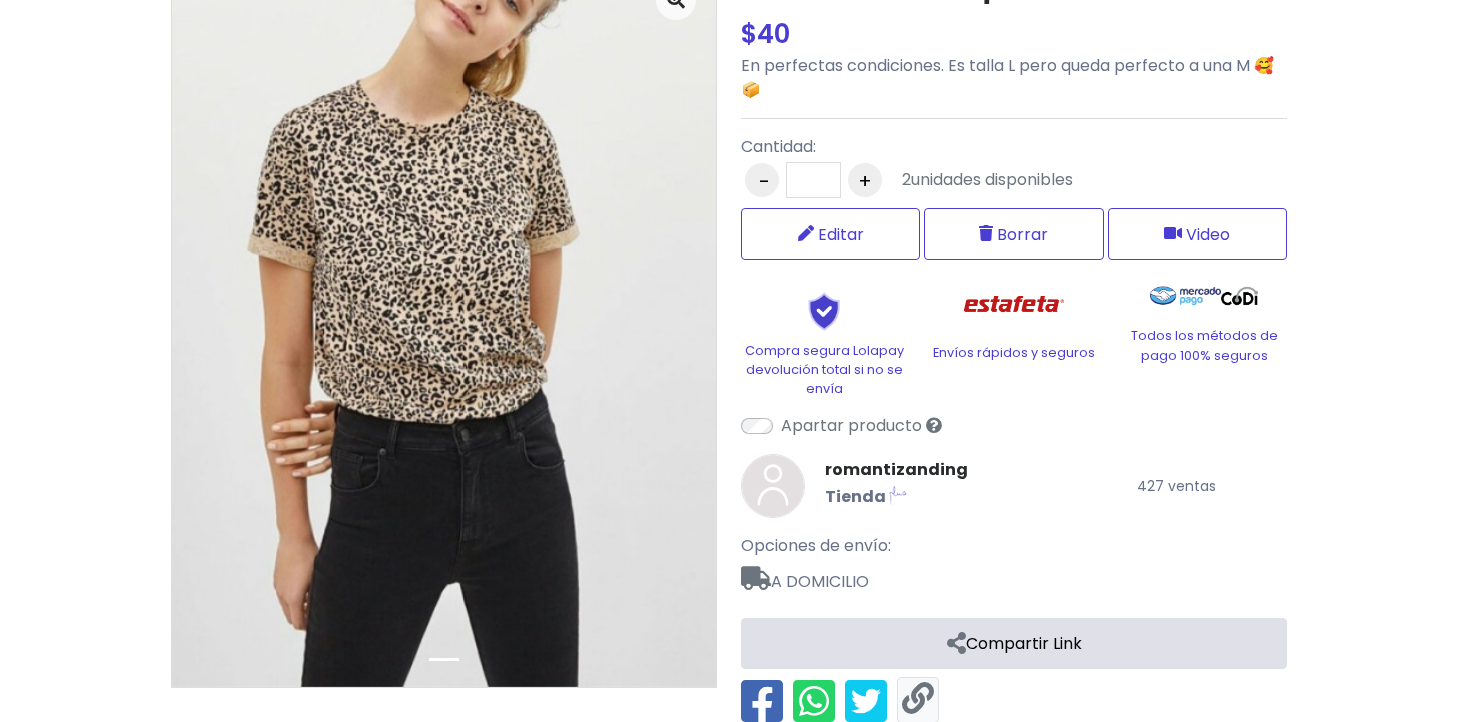 click at bounding box center (918, 699) 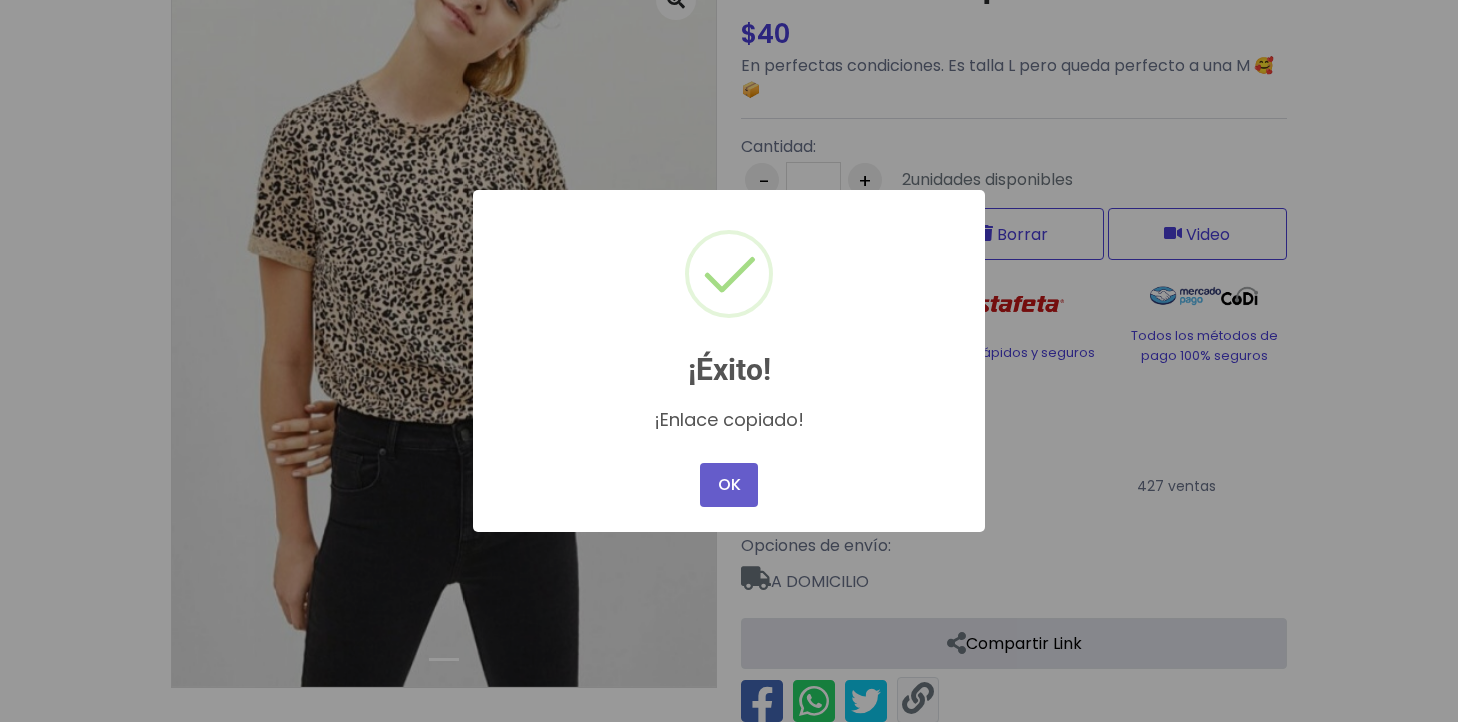 click on "OK" at bounding box center (729, 485) 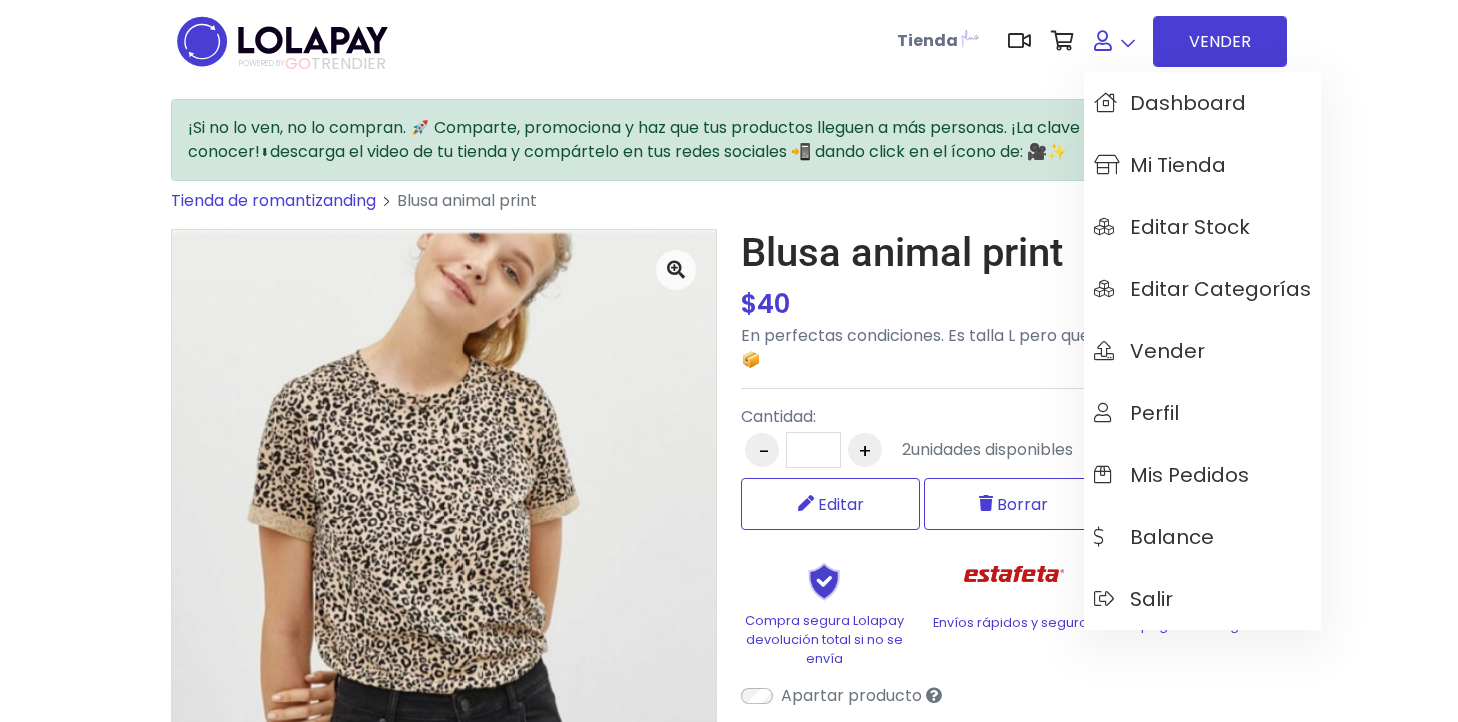 scroll, scrollTop: 0, scrollLeft: 0, axis: both 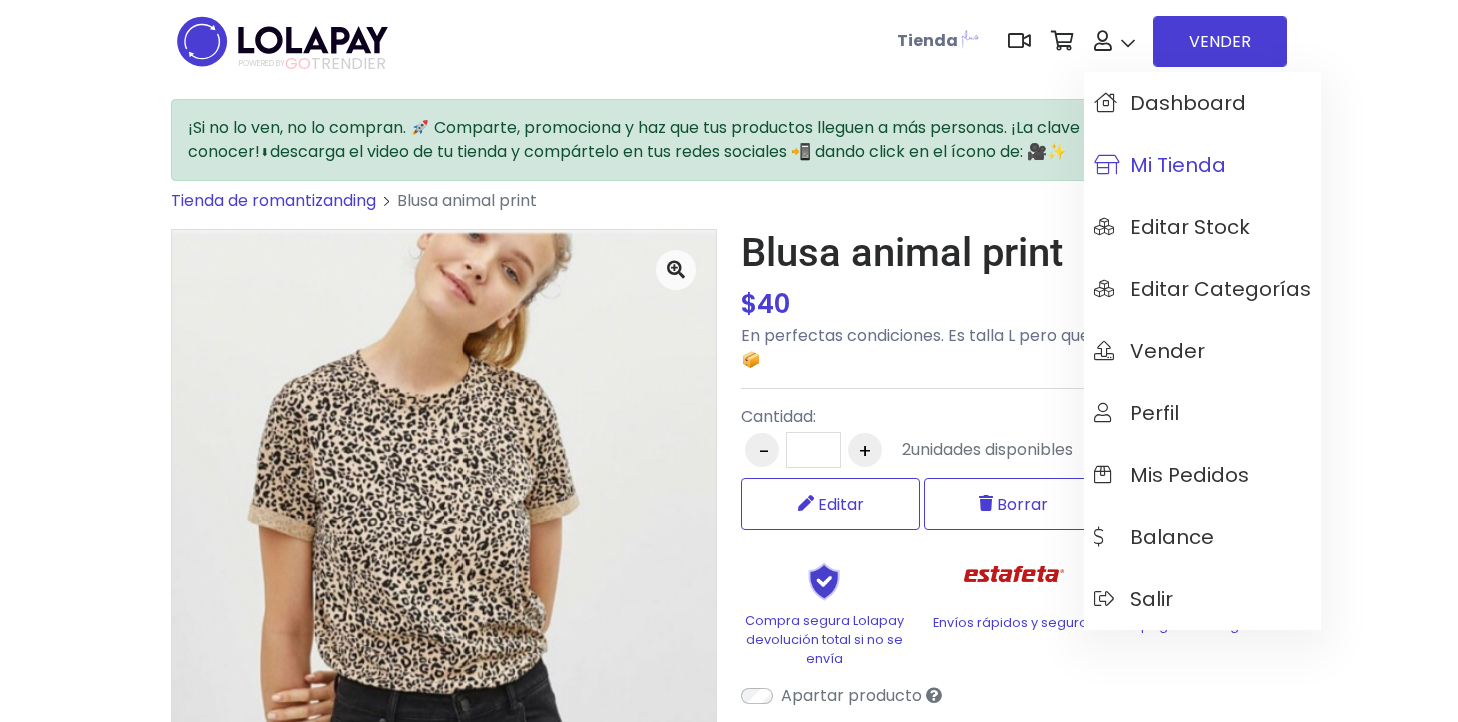 click on "Mi tienda" at bounding box center (1160, 165) 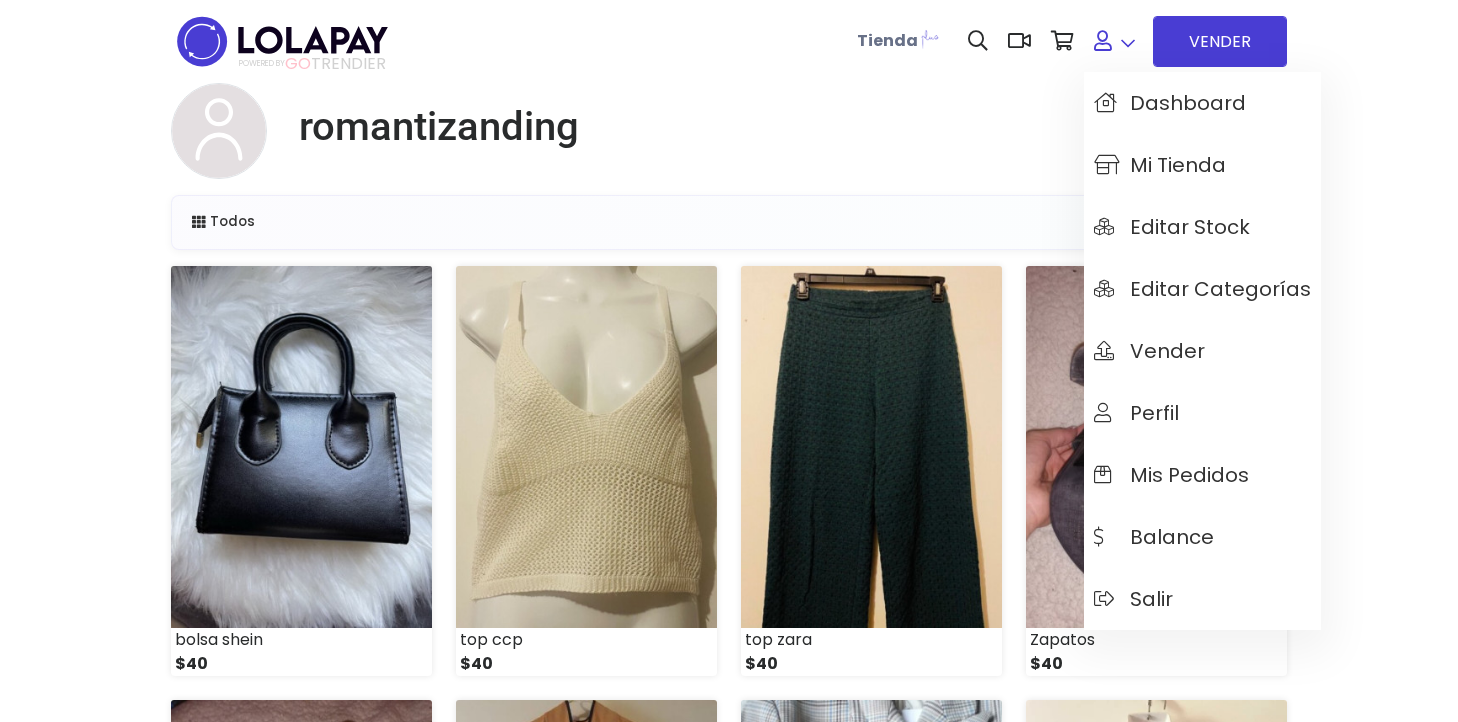 scroll, scrollTop: 0, scrollLeft: 0, axis: both 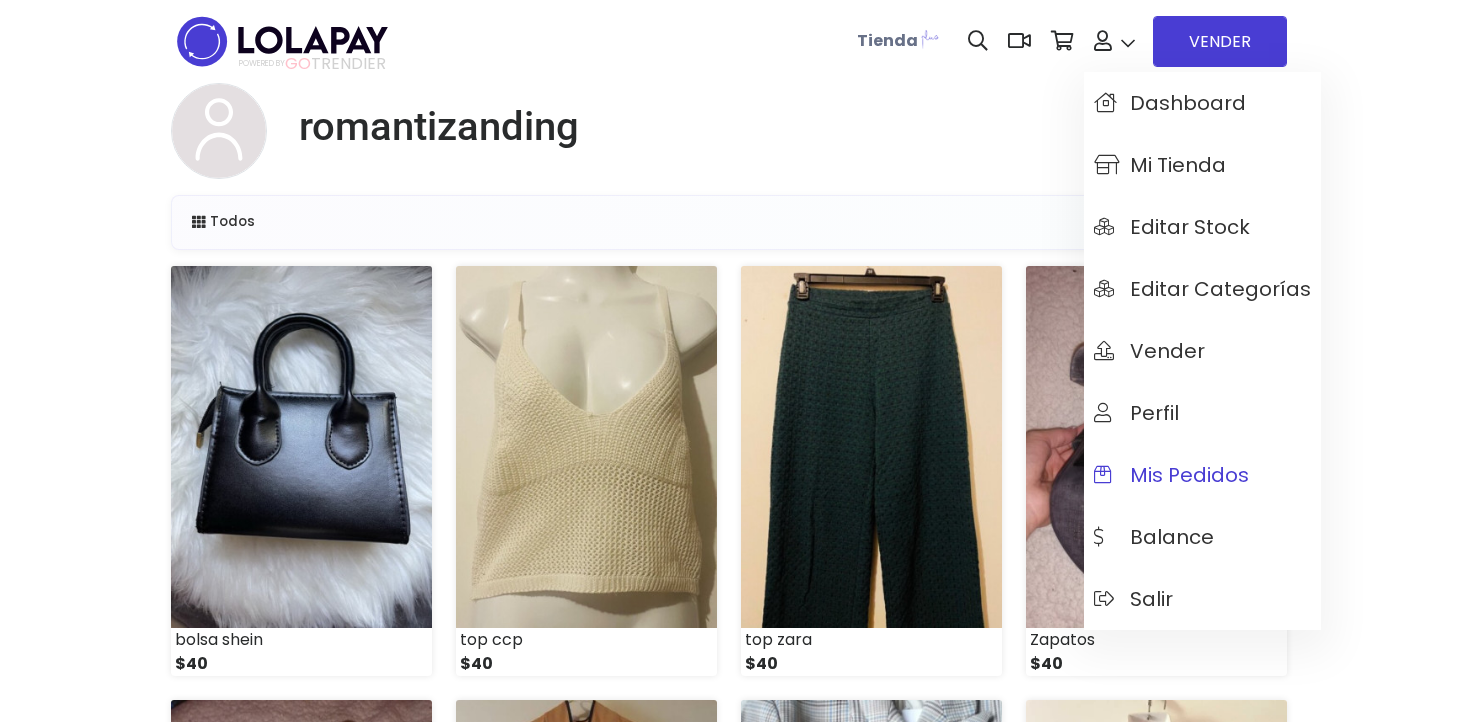 click on "Mis pedidos" at bounding box center [1171, 475] 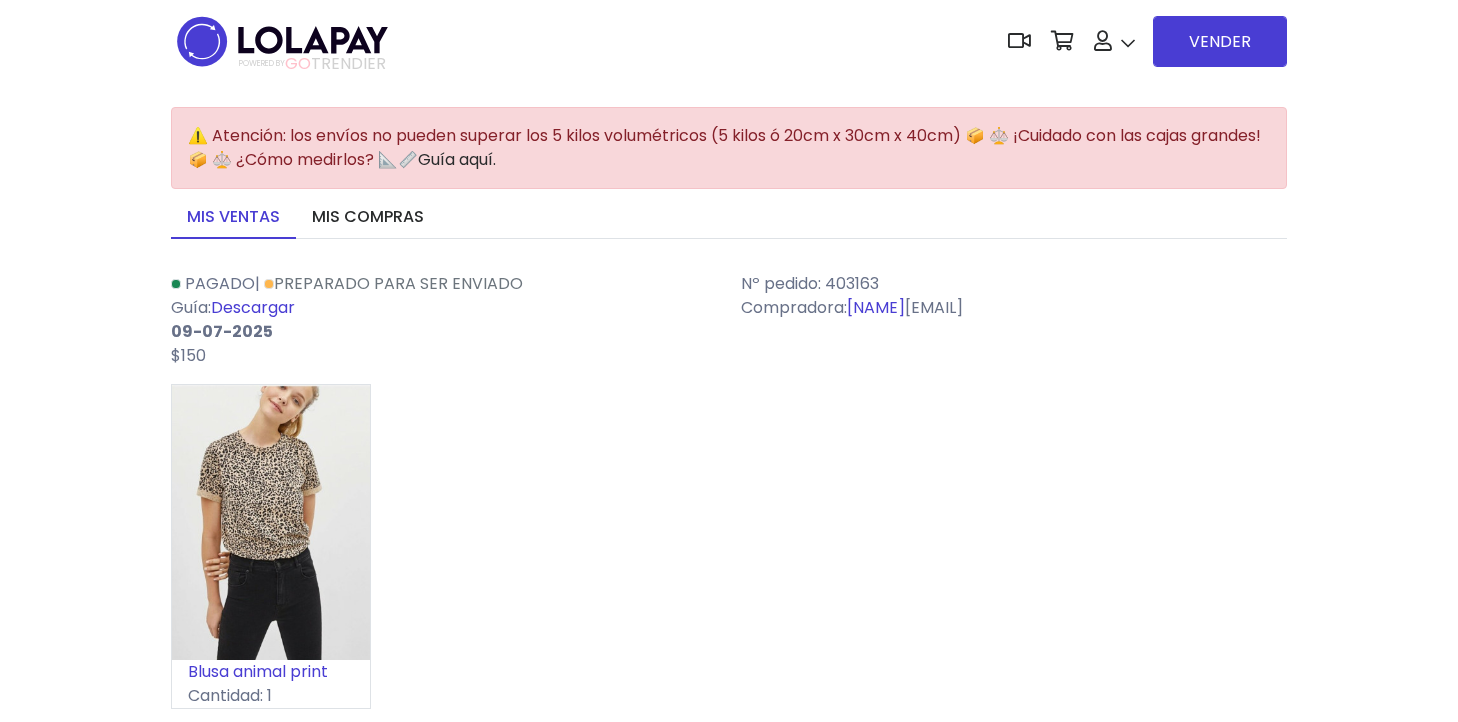 scroll, scrollTop: 0, scrollLeft: 0, axis: both 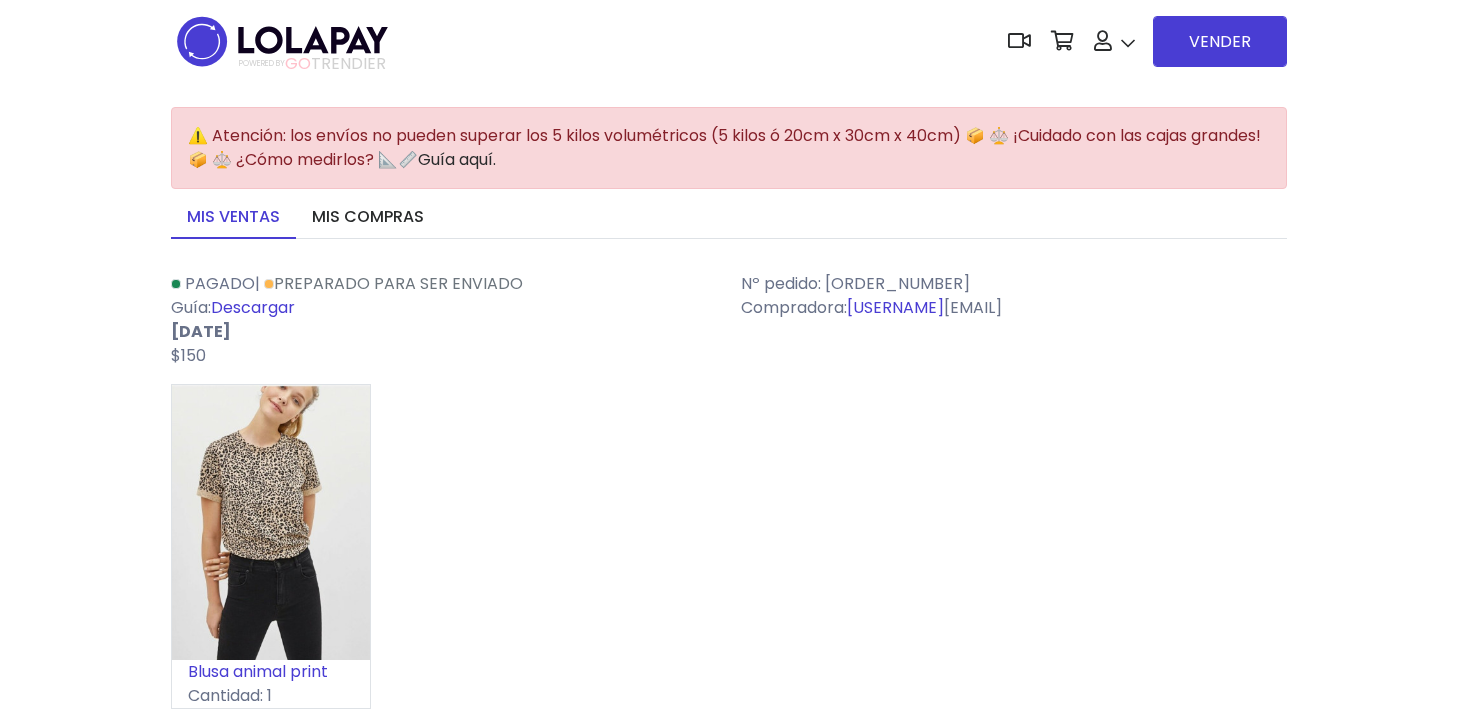 click on "Descargar" at bounding box center [253, 307] 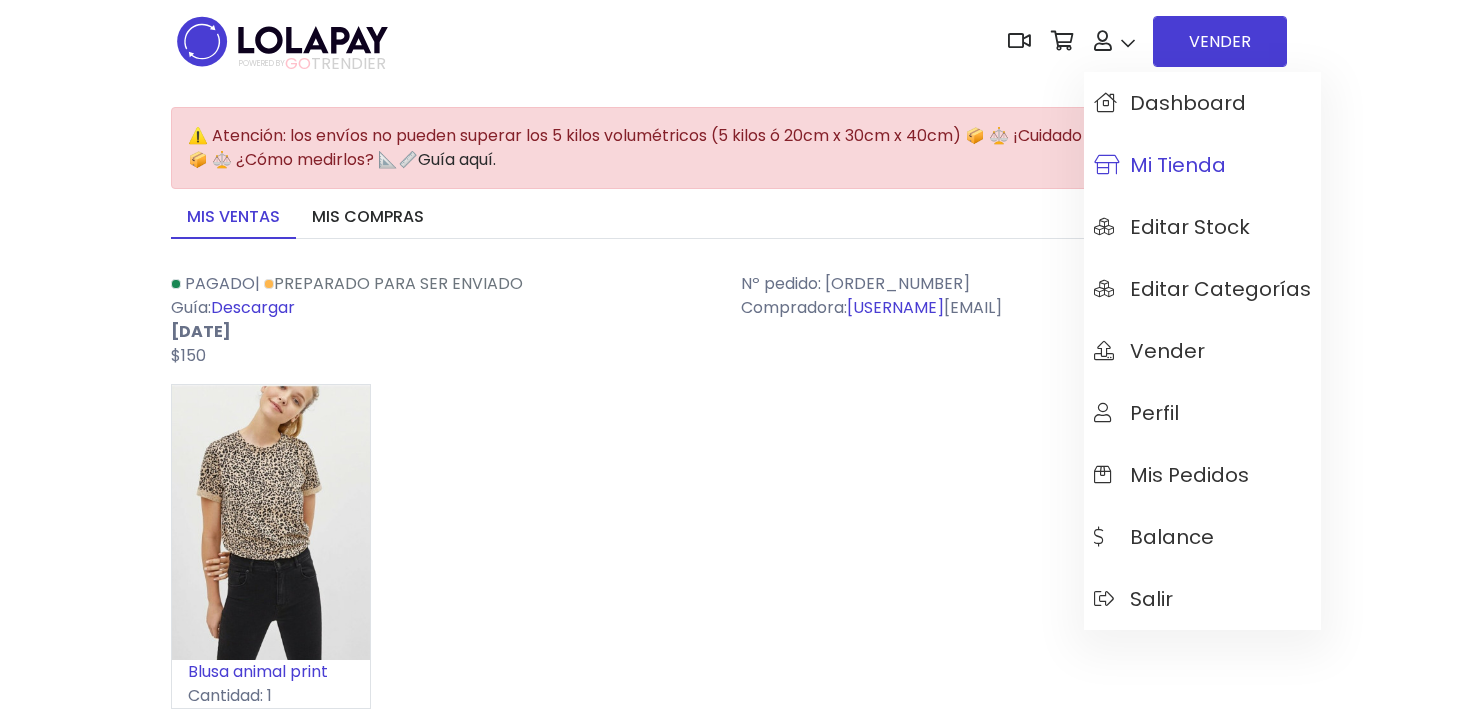 click on "Mi tienda" at bounding box center (1160, 165) 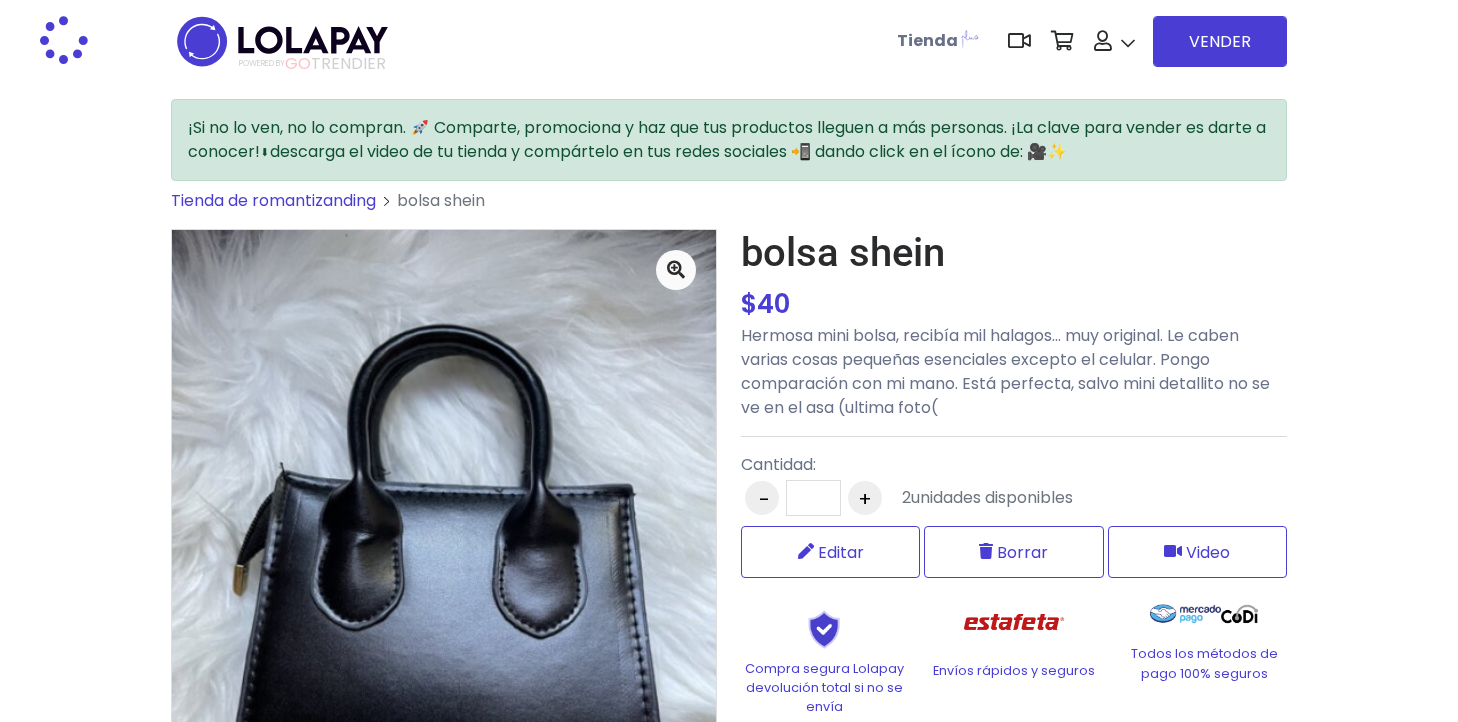 scroll, scrollTop: 0, scrollLeft: 0, axis: both 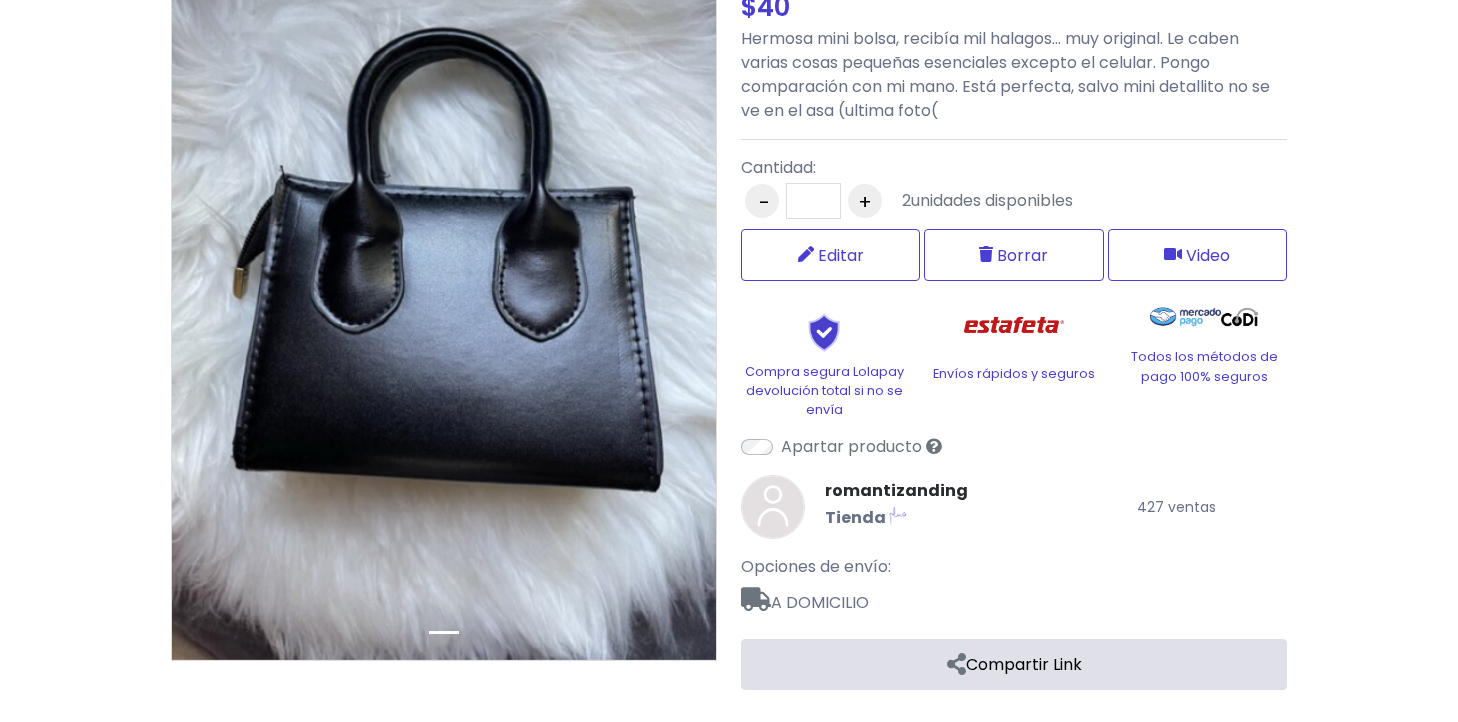 click on "Compartir Link" at bounding box center [1014, 664] 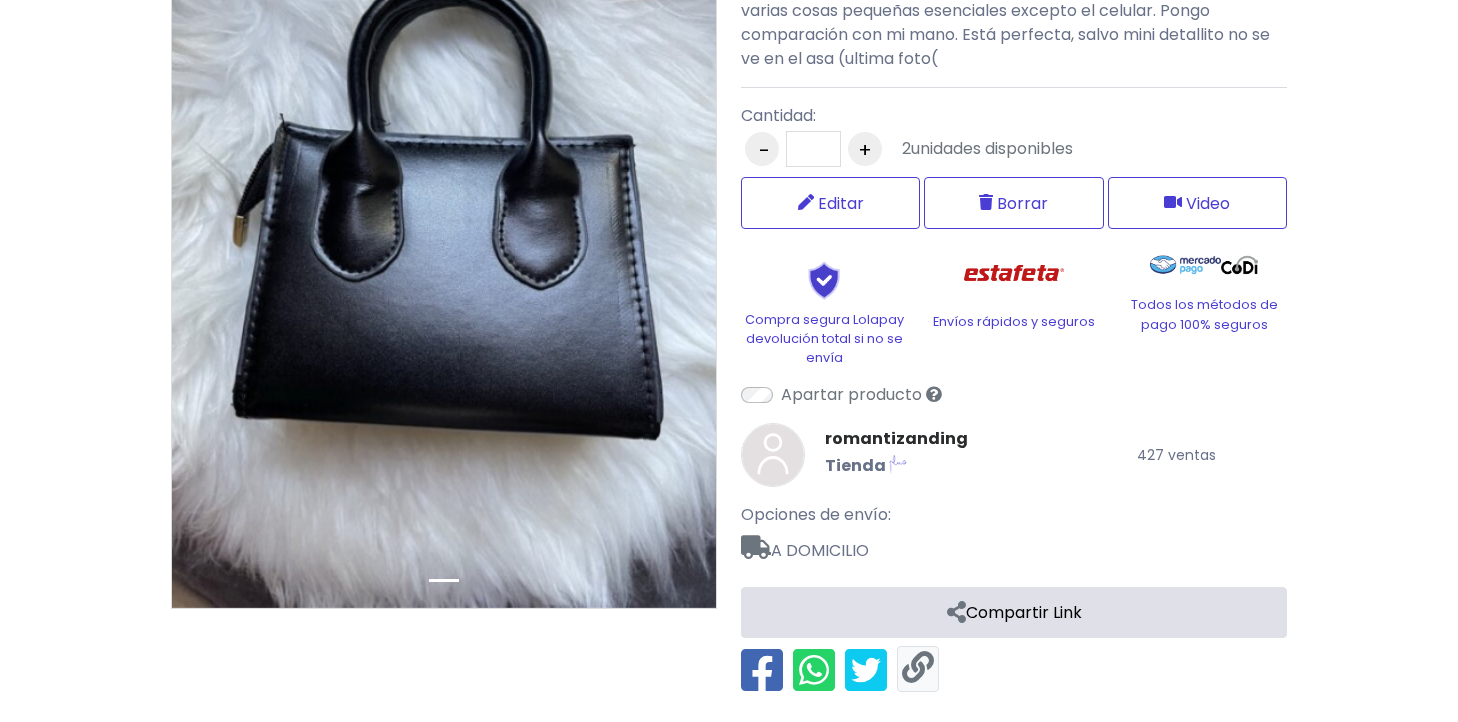 scroll, scrollTop: 349, scrollLeft: 0, axis: vertical 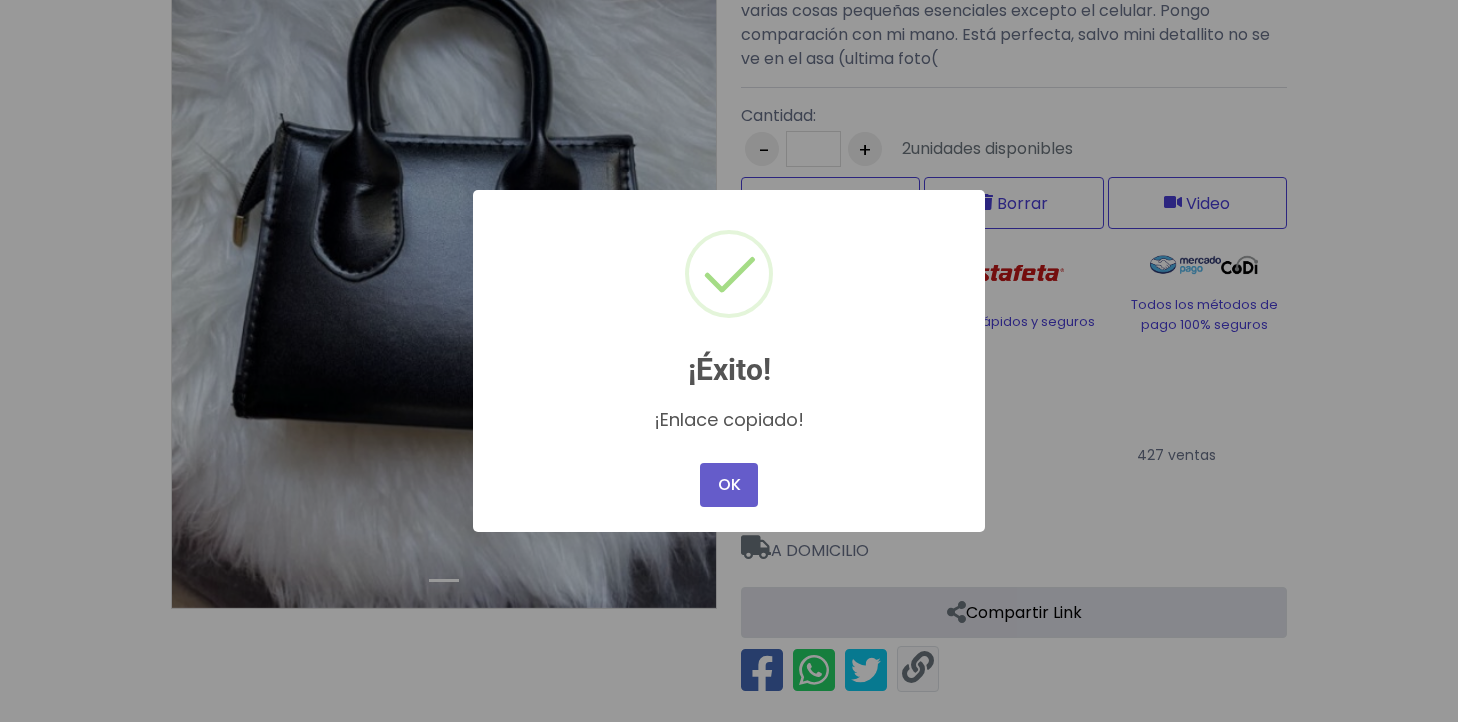 click on "OK" at bounding box center [729, 485] 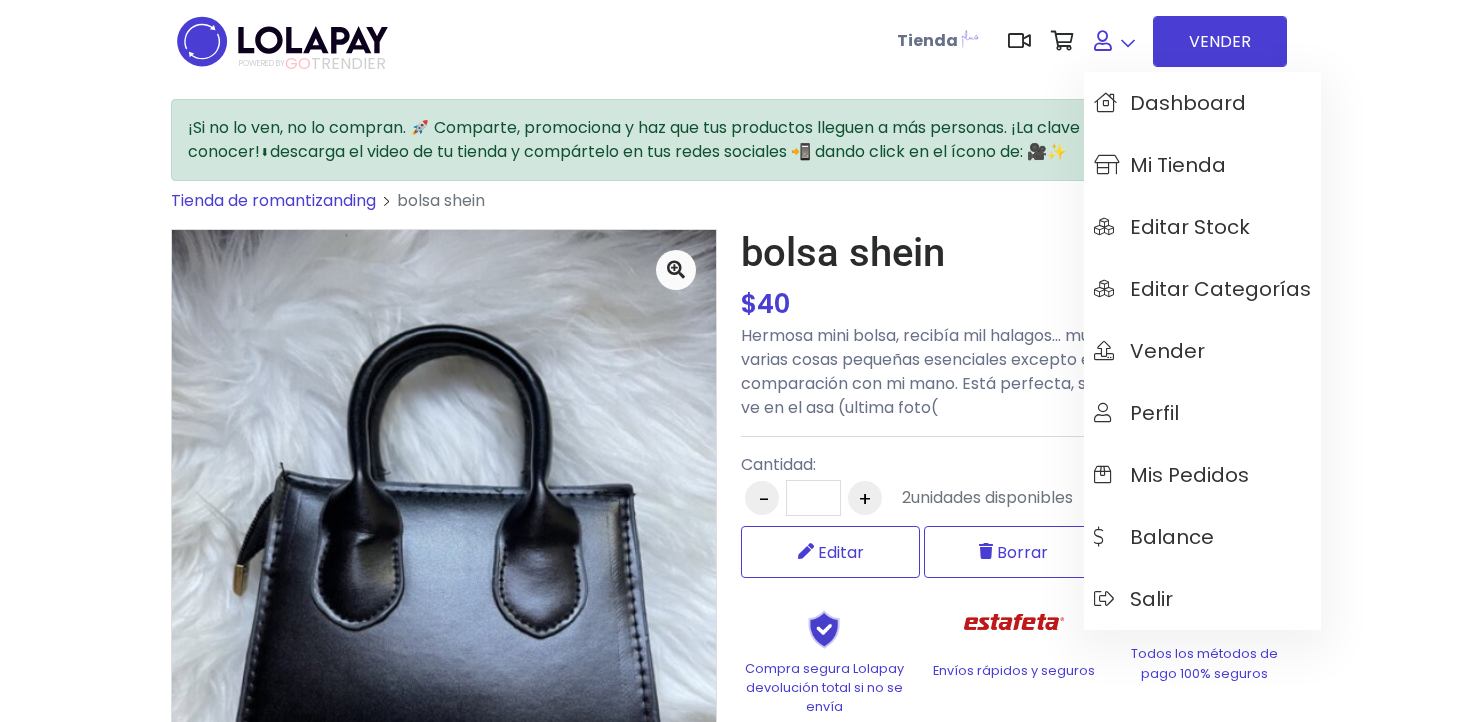 scroll, scrollTop: 0, scrollLeft: 0, axis: both 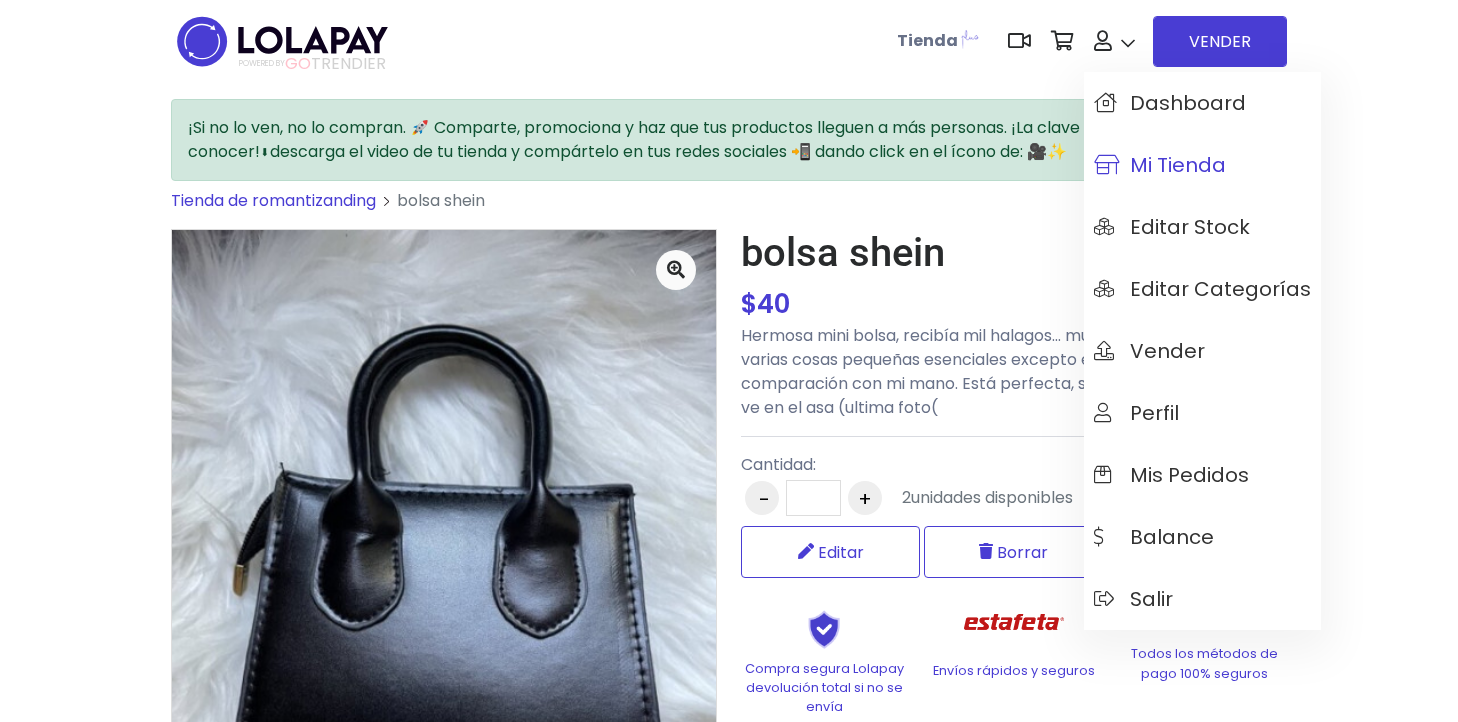 click on "Mi tienda" at bounding box center (1160, 165) 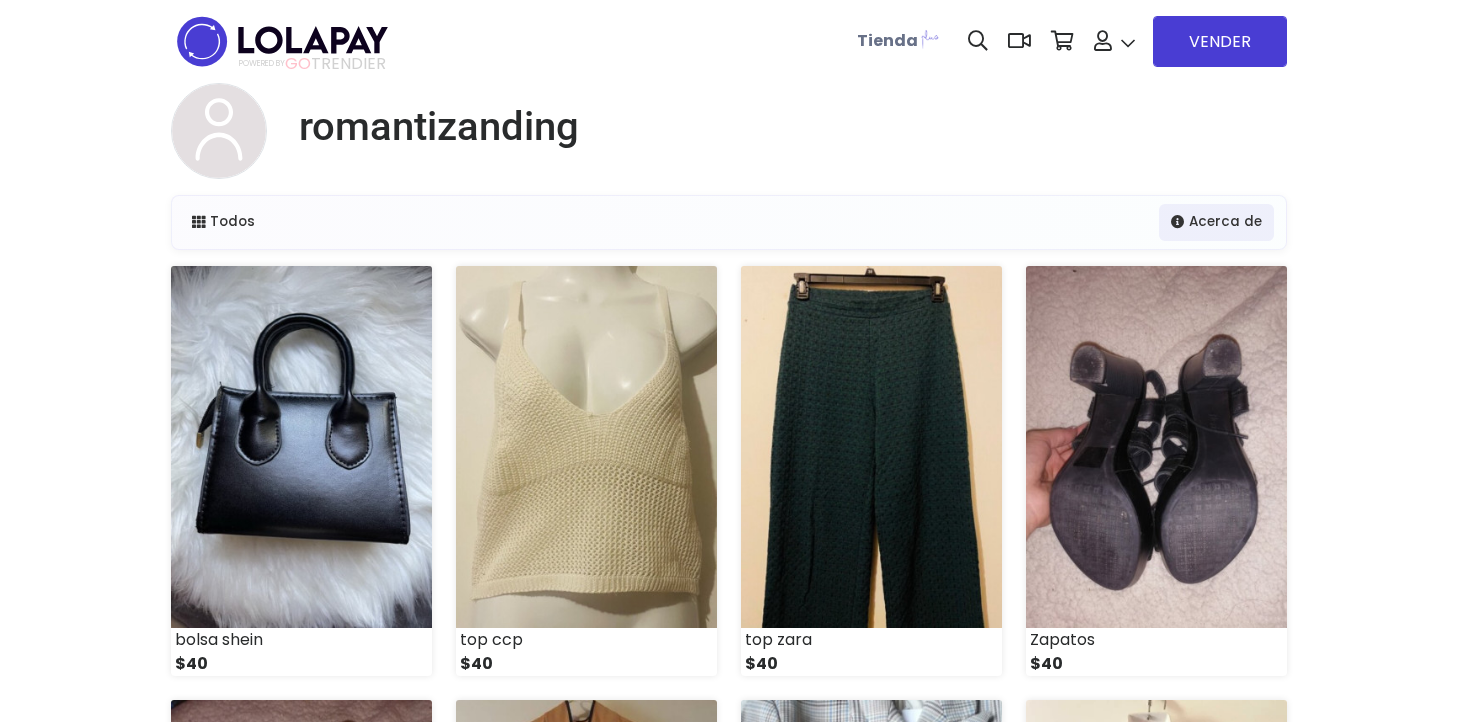 scroll, scrollTop: 0, scrollLeft: 0, axis: both 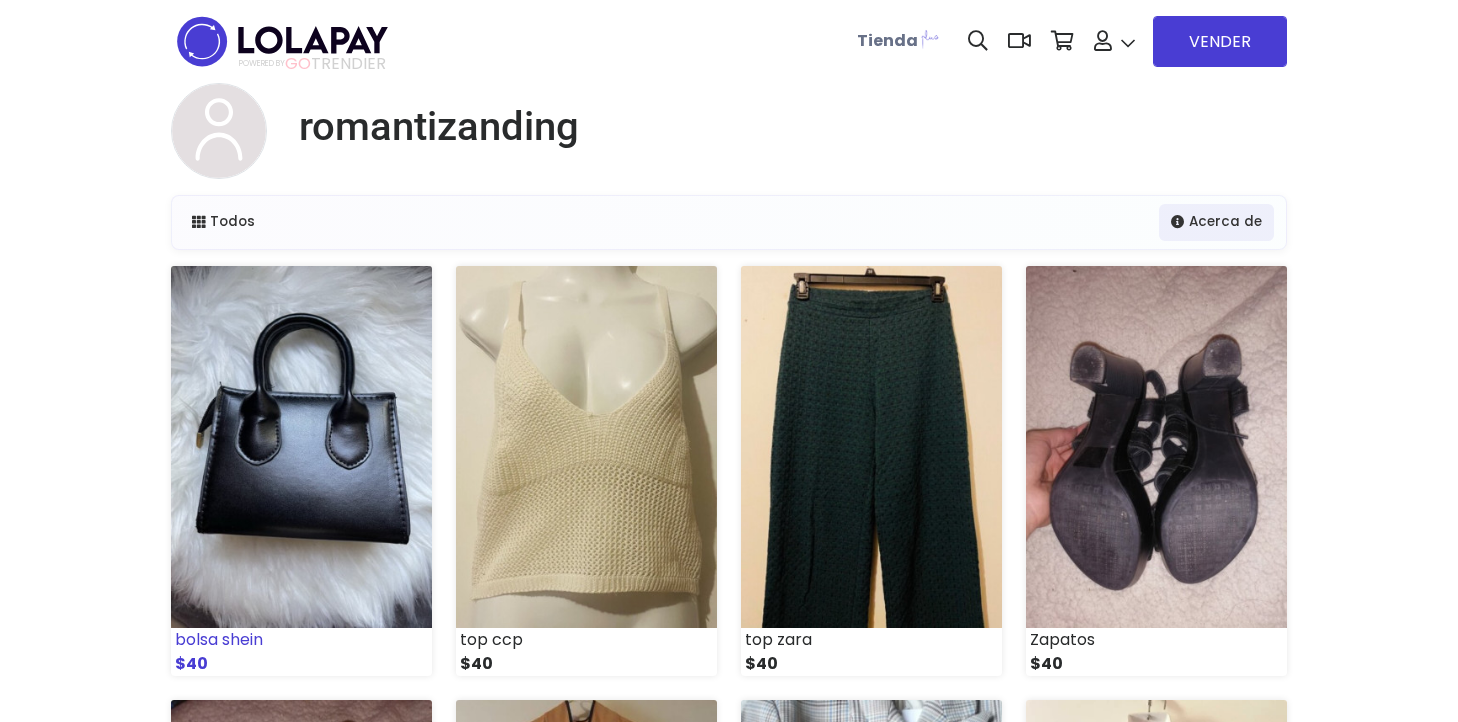 click at bounding box center [301, 447] 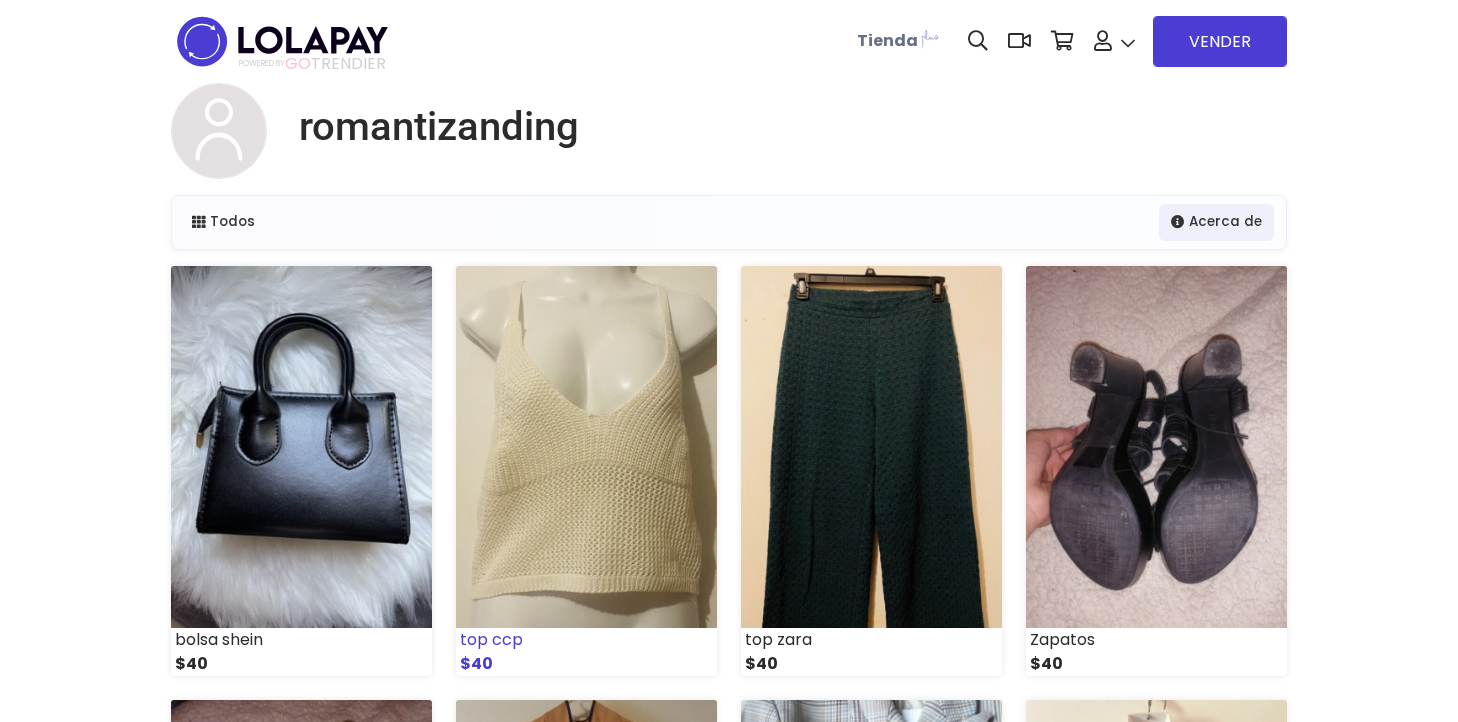 click at bounding box center [586, 447] 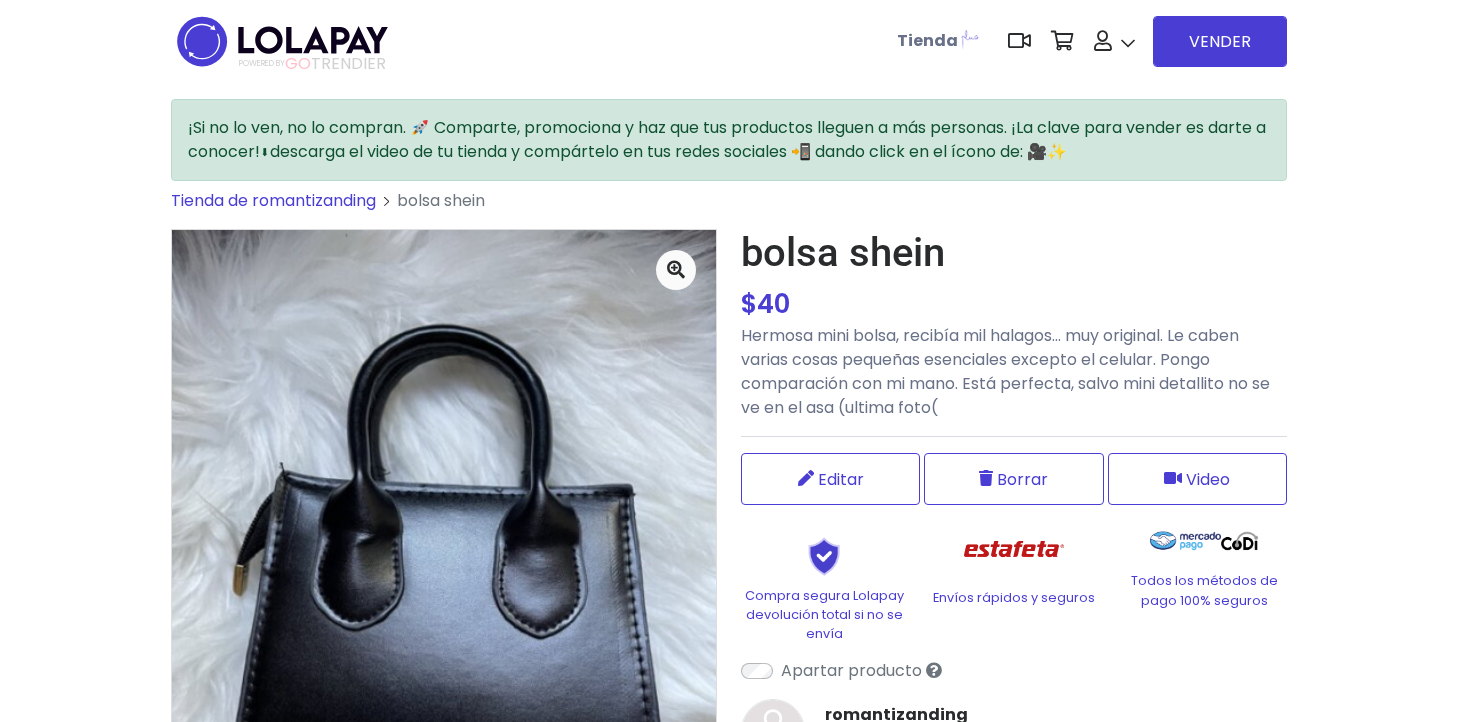 scroll, scrollTop: 0, scrollLeft: 0, axis: both 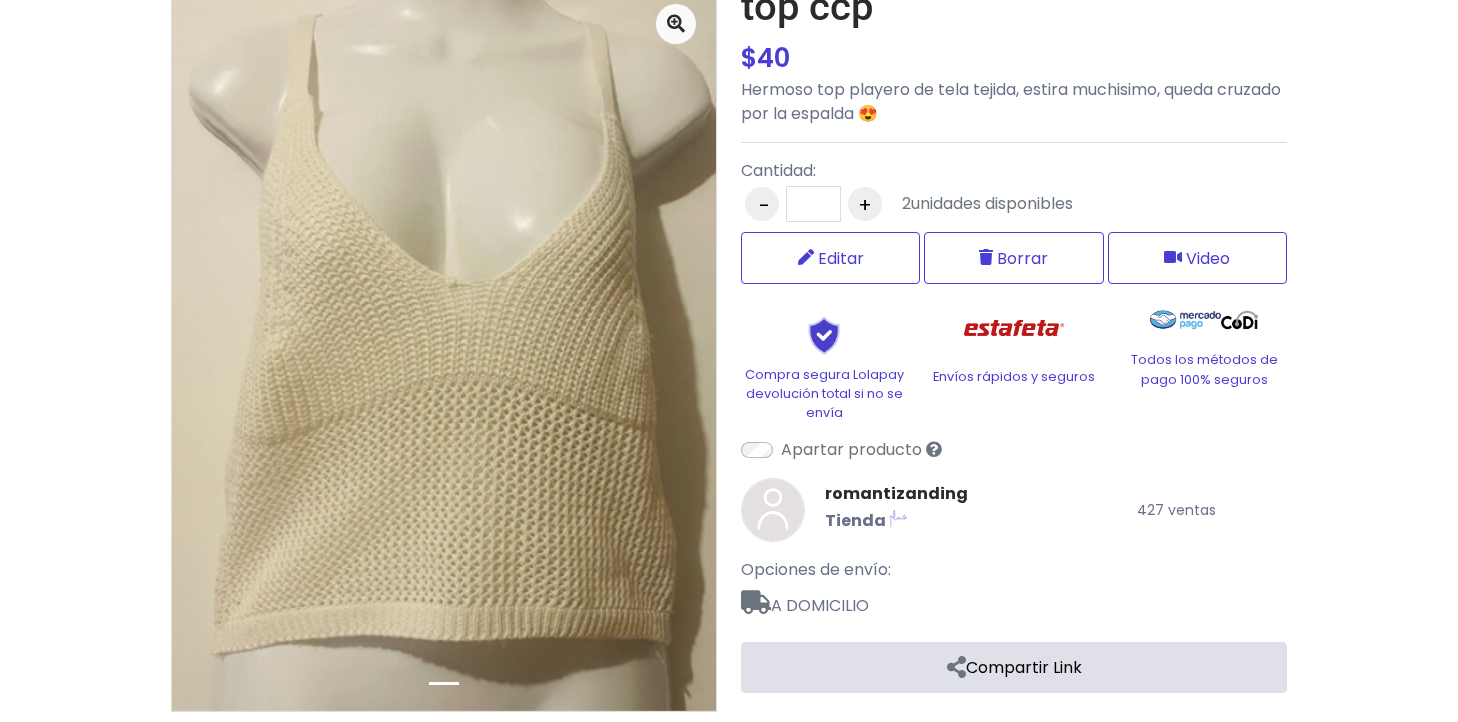 click on "Compartir Link" at bounding box center [1014, 667] 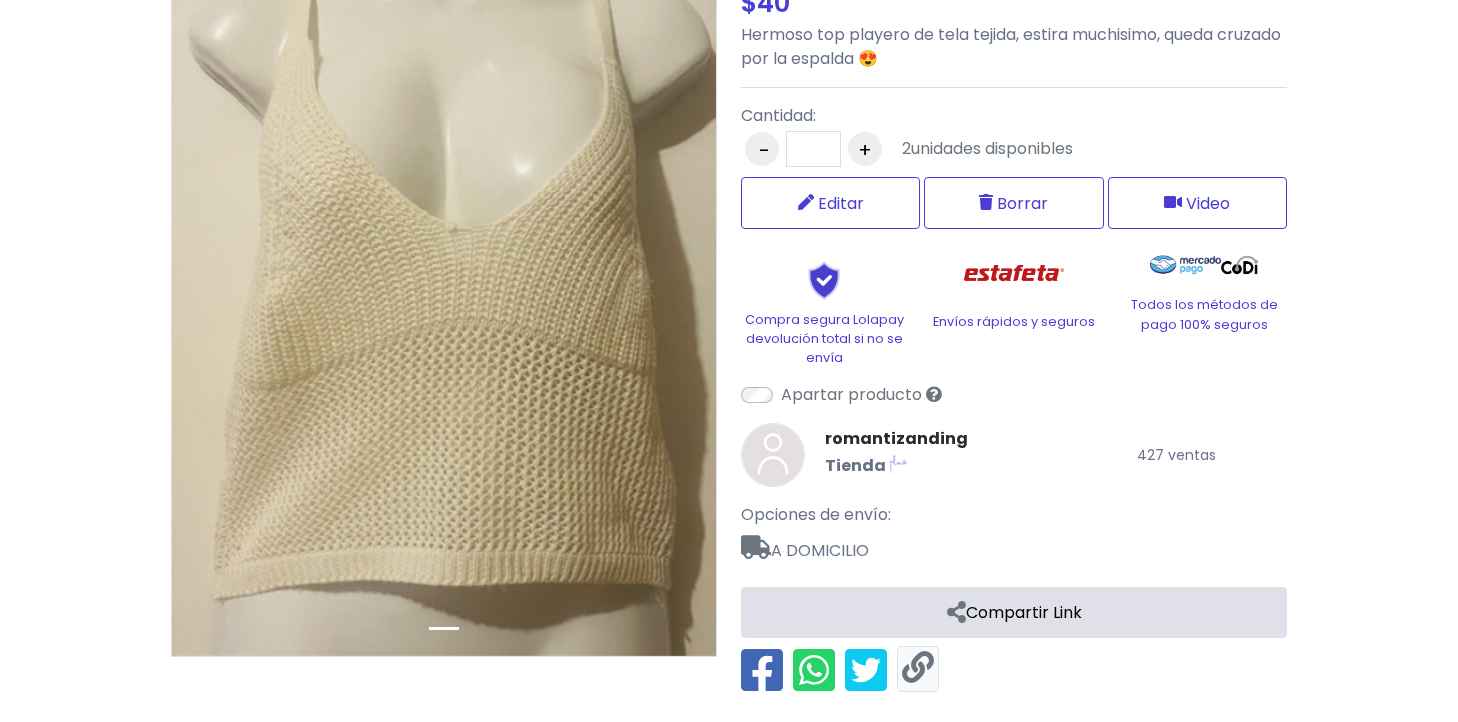 scroll, scrollTop: 301, scrollLeft: 0, axis: vertical 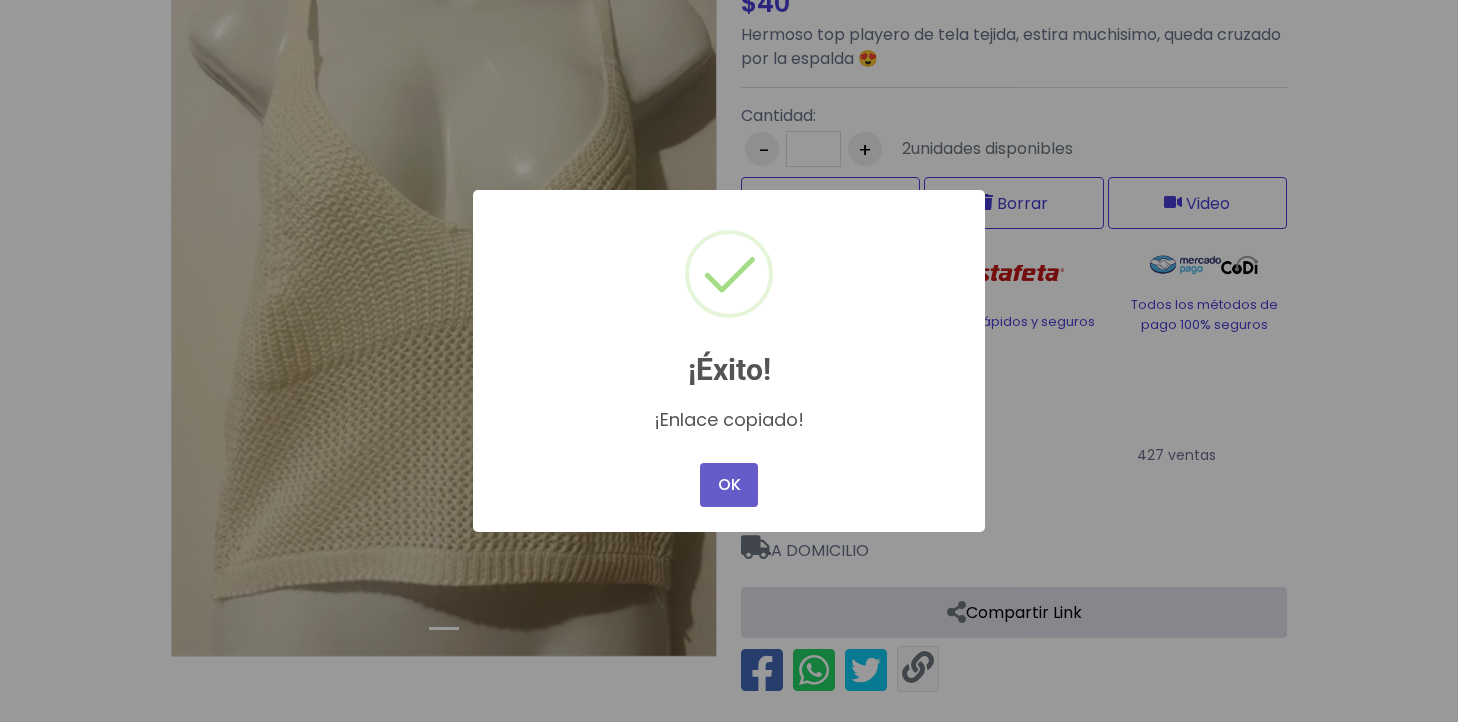 click on "OK" at bounding box center [729, 485] 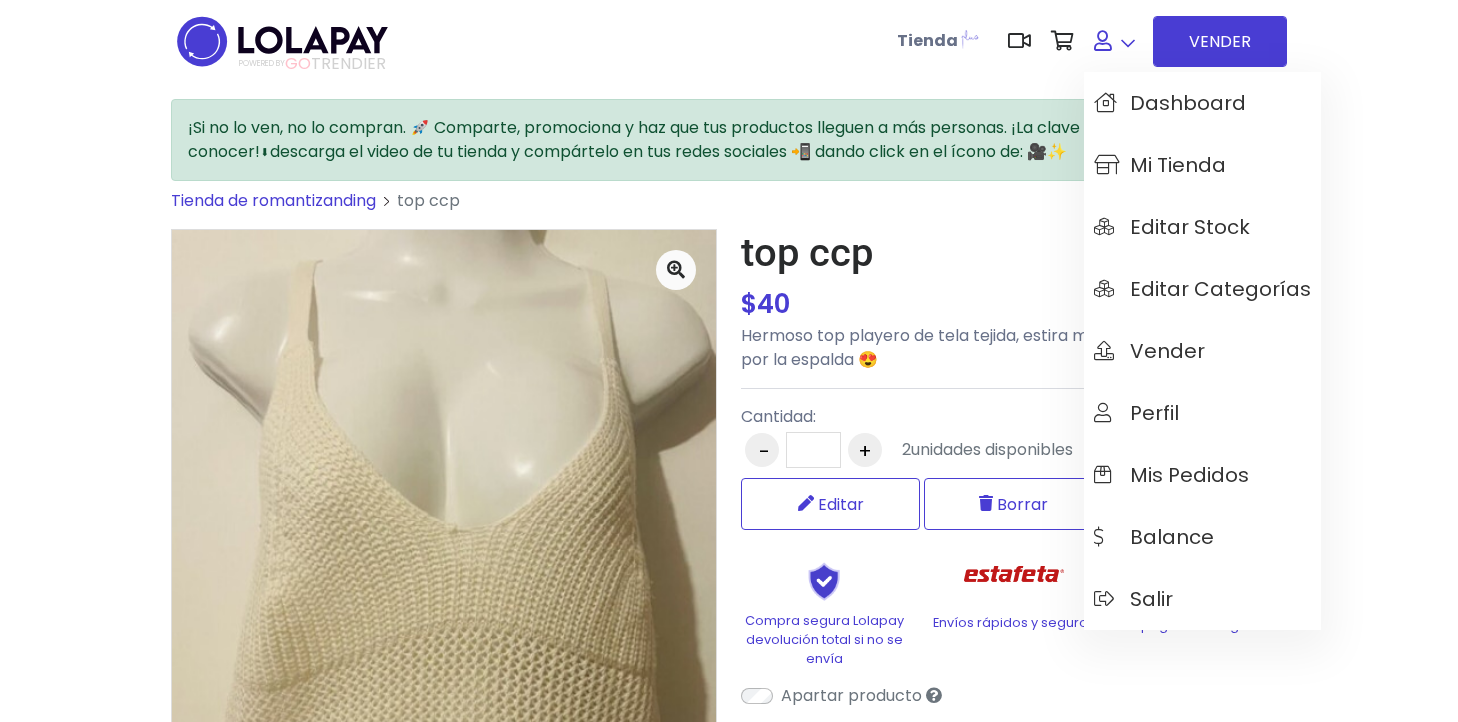 scroll, scrollTop: 0, scrollLeft: 0, axis: both 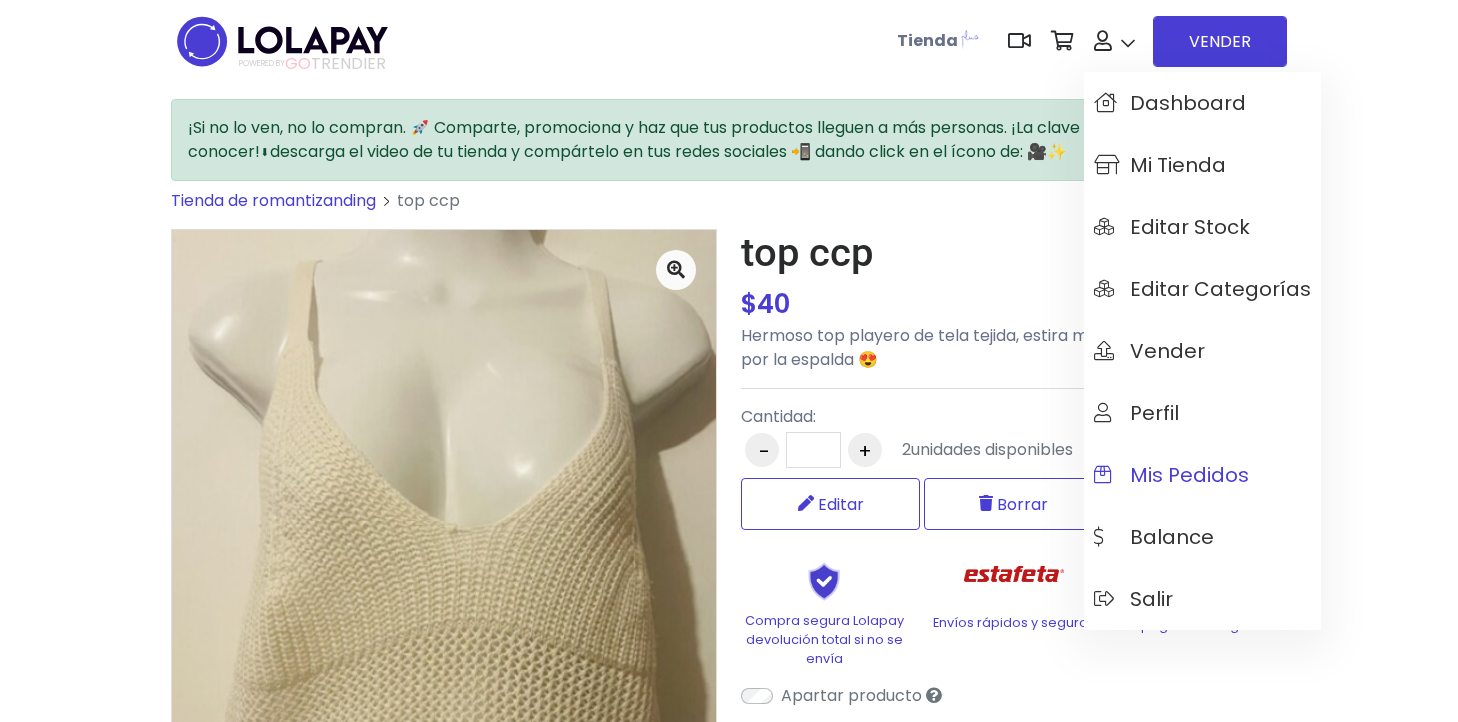 click on "Mis pedidos" at bounding box center (1171, 475) 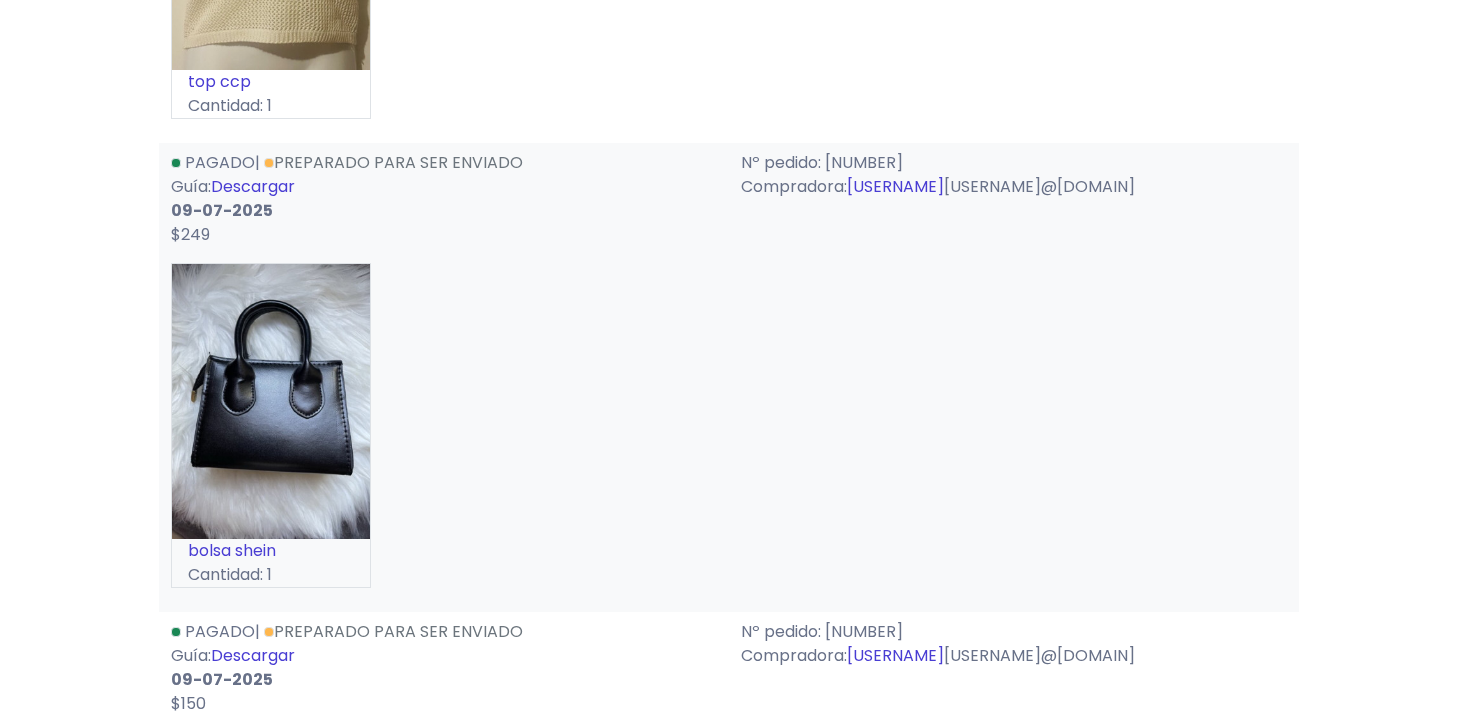 scroll, scrollTop: 406, scrollLeft: 0, axis: vertical 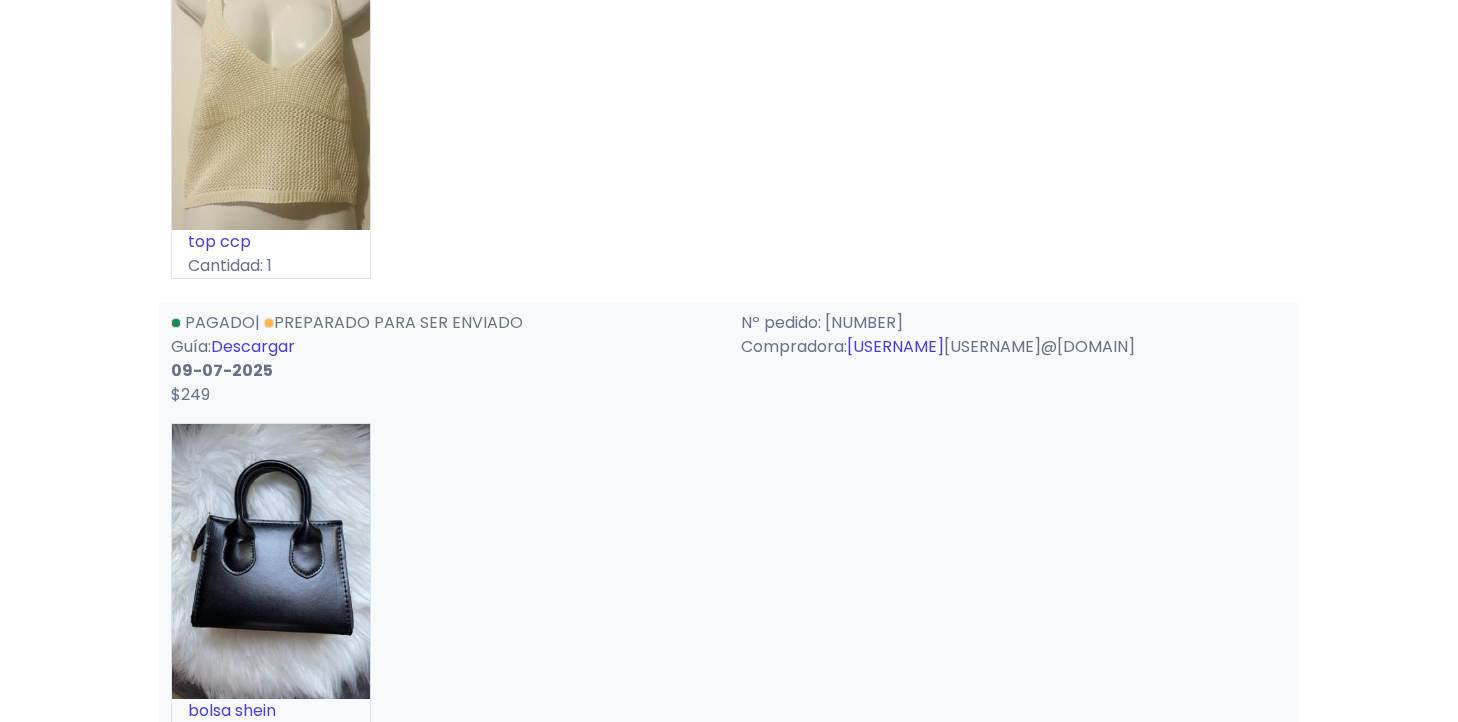 click on "Descargar" at bounding box center (253, 346) 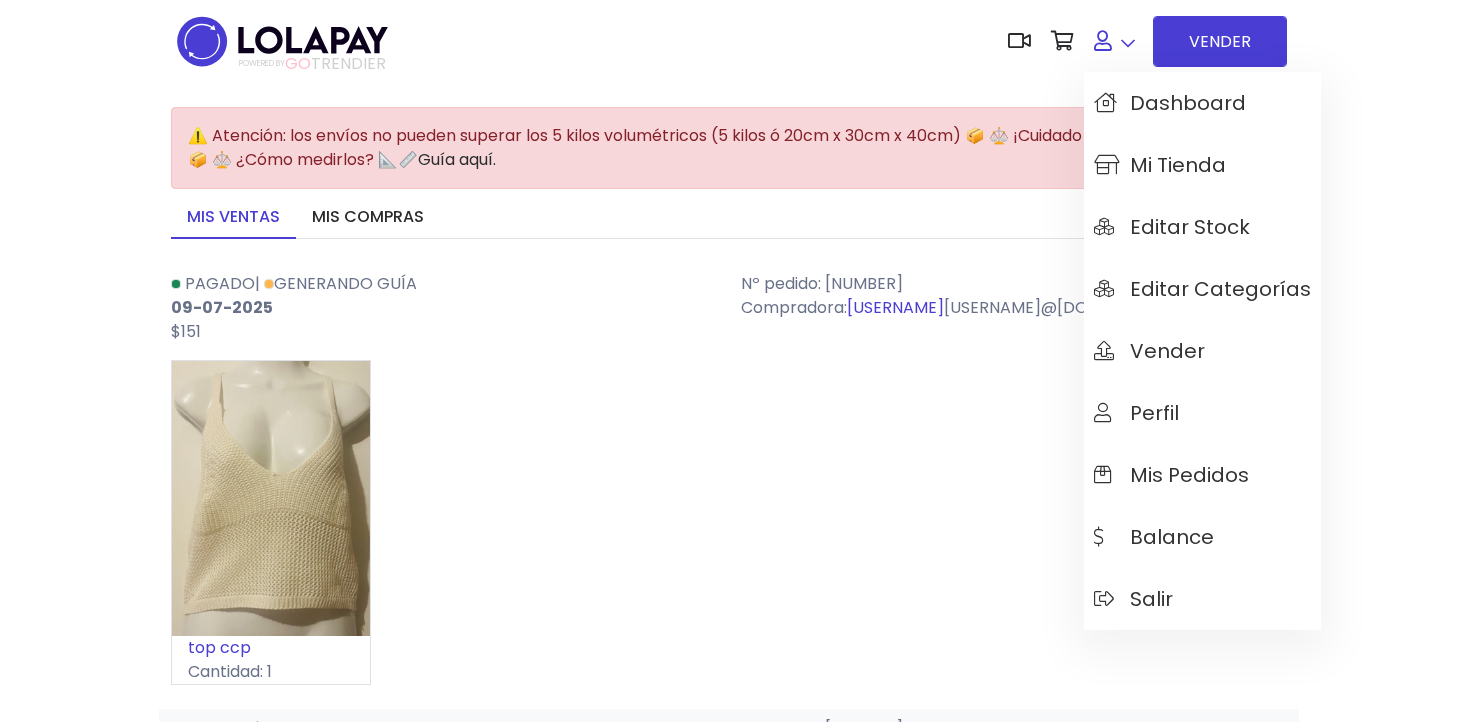 scroll, scrollTop: 0, scrollLeft: 0, axis: both 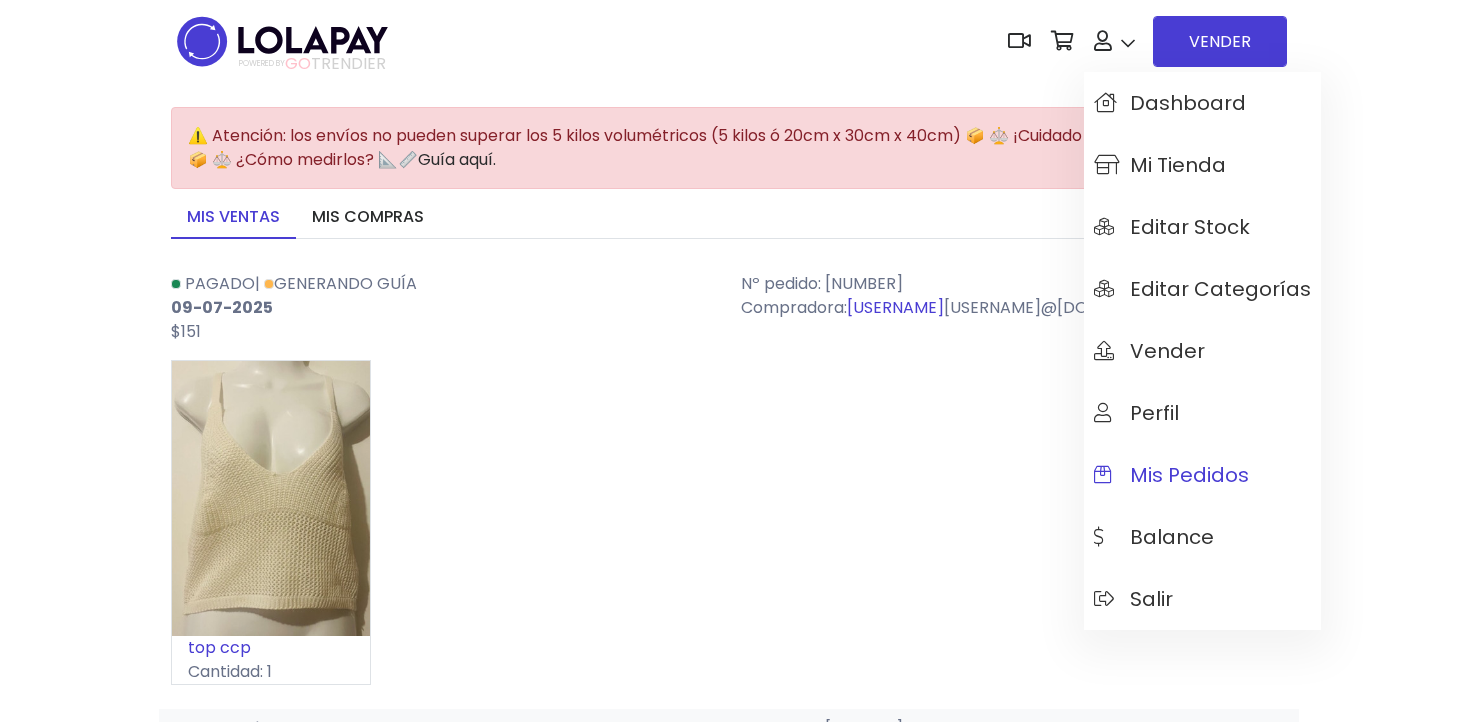 click on "Mis pedidos" at bounding box center [1171, 475] 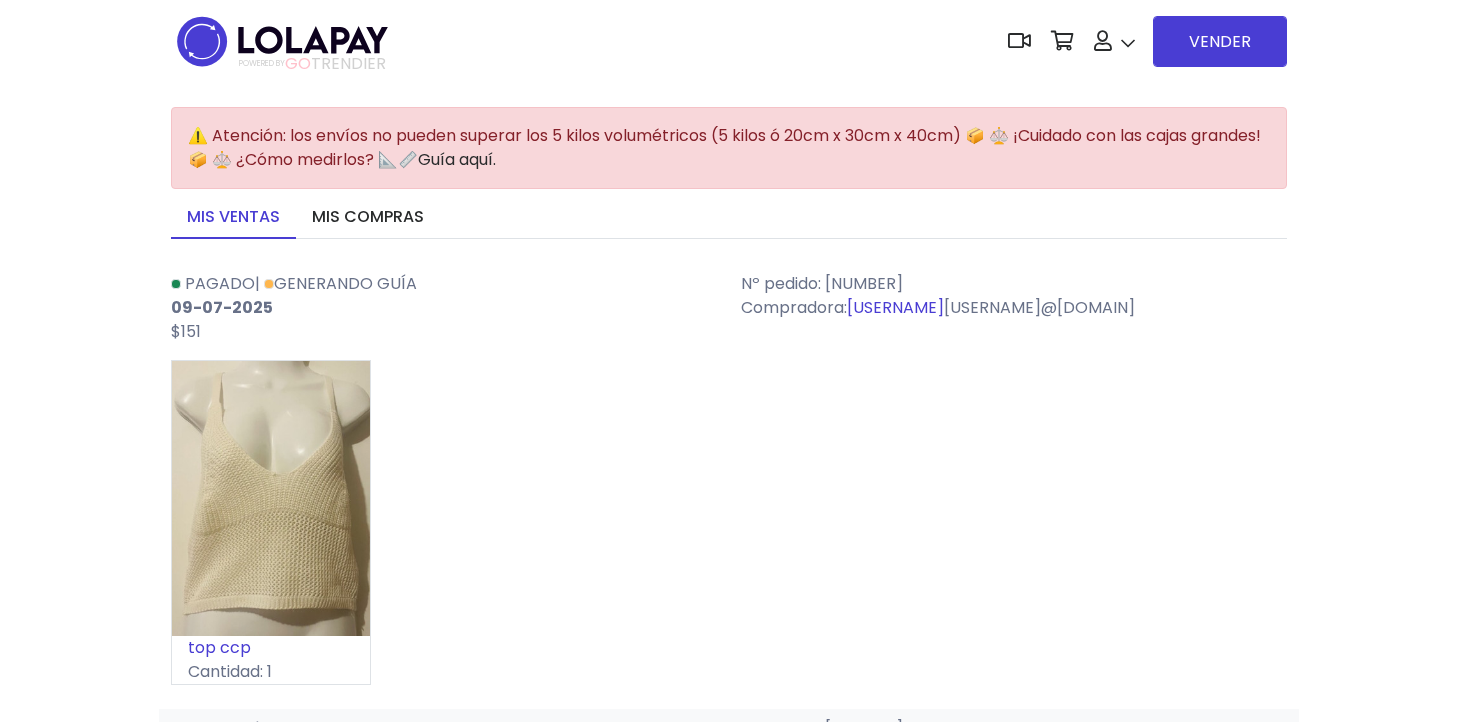 scroll, scrollTop: 0, scrollLeft: 0, axis: both 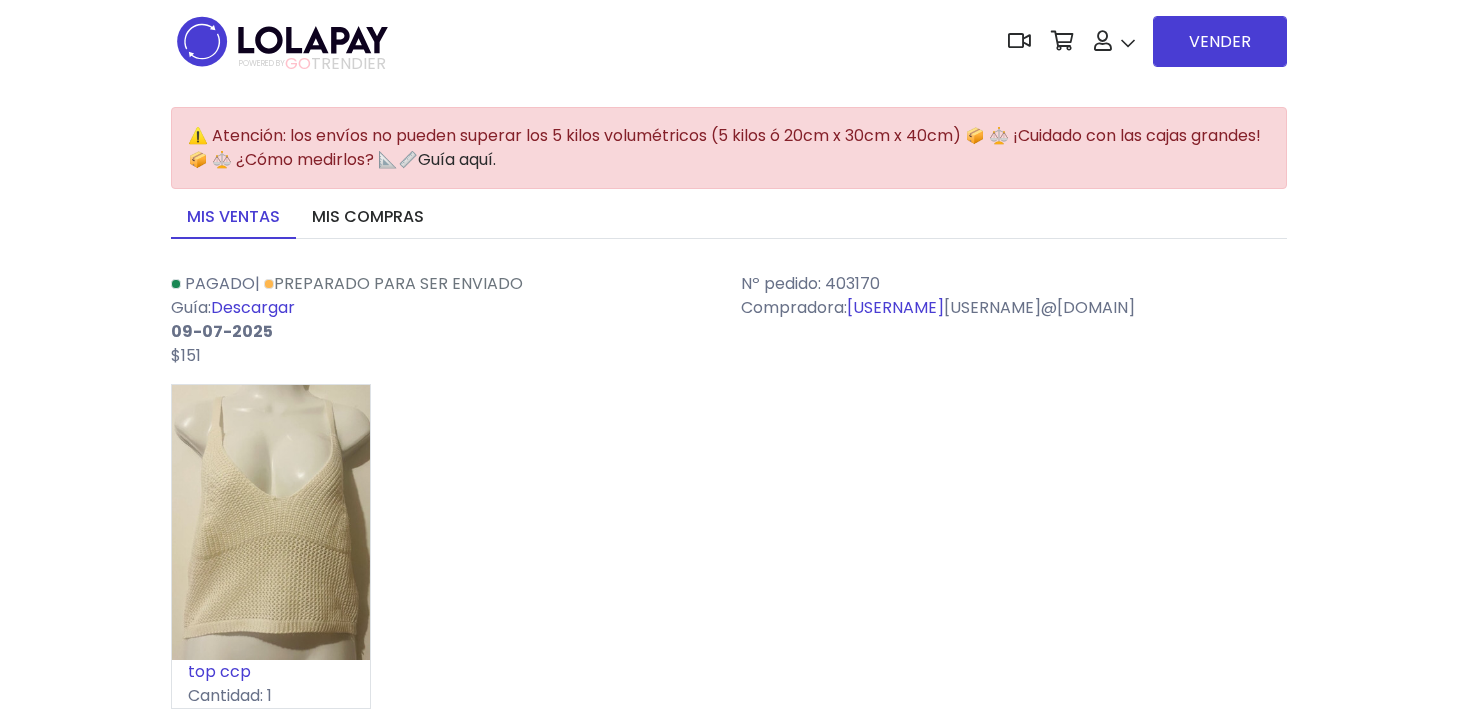 click on "Descargar" at bounding box center (253, 307) 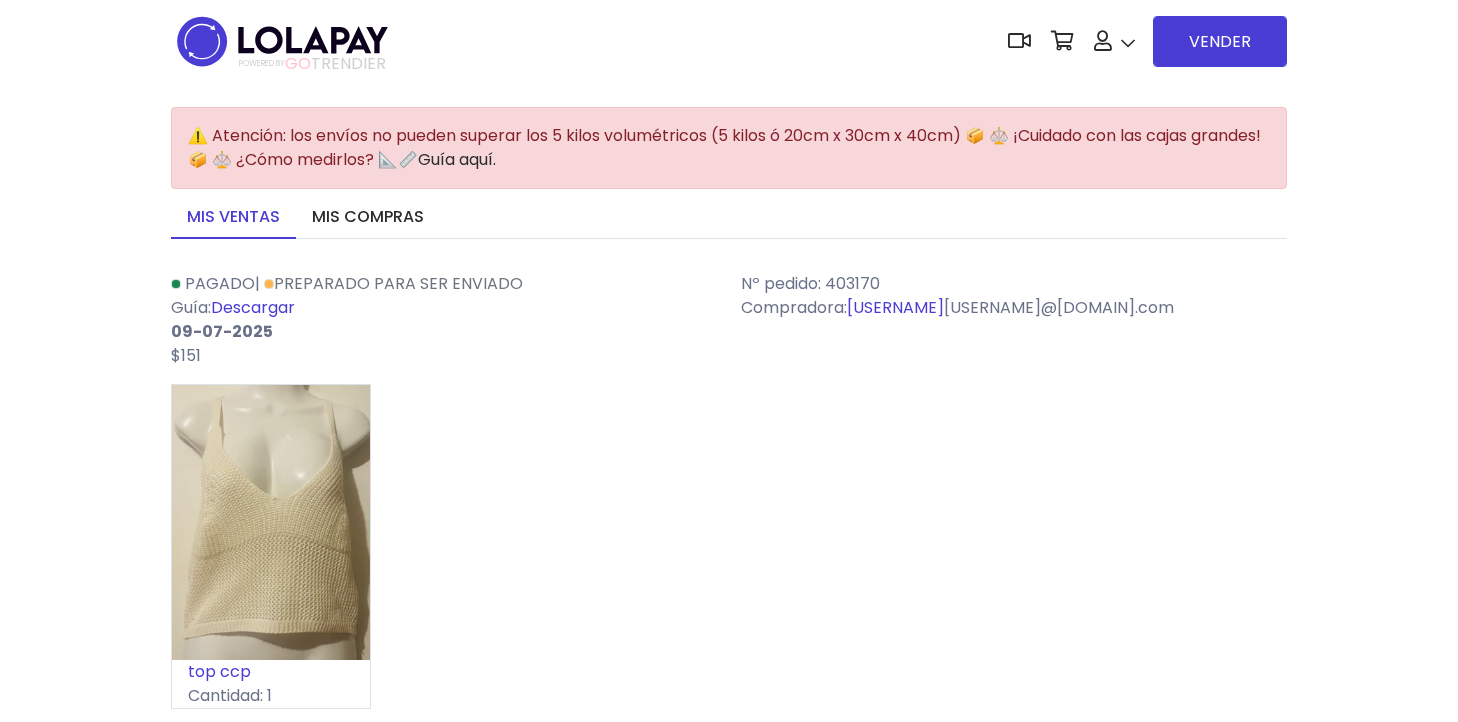 scroll, scrollTop: 0, scrollLeft: 0, axis: both 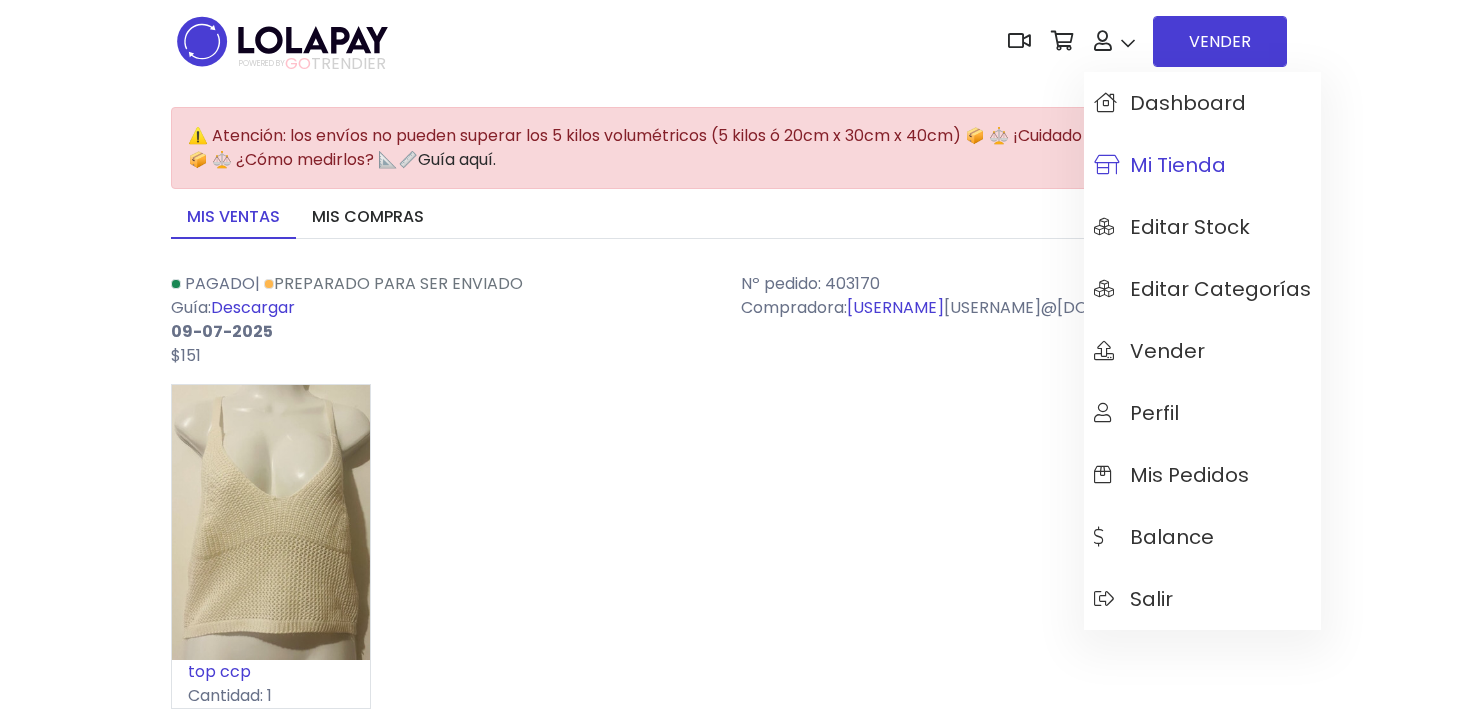 click on "Mi tienda" at bounding box center (1160, 165) 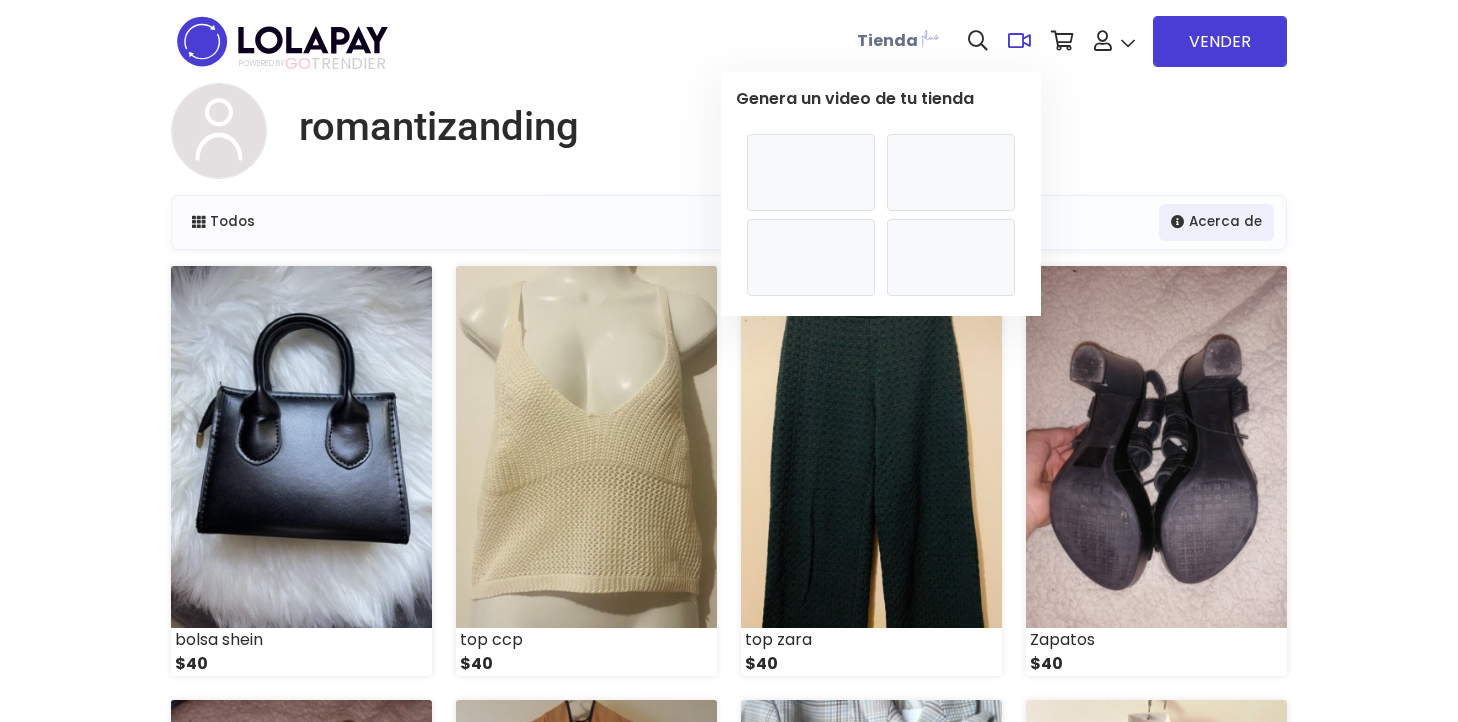 scroll, scrollTop: 88, scrollLeft: 0, axis: vertical 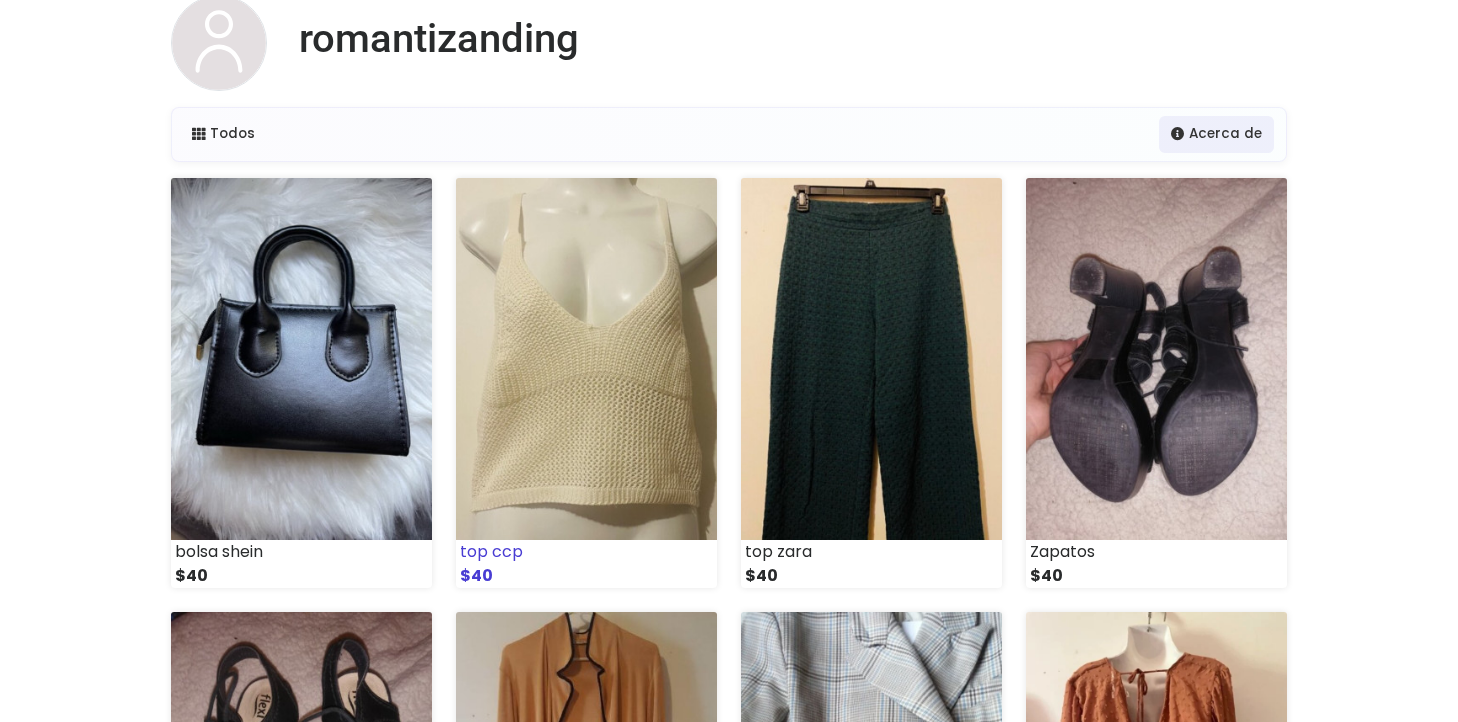 click at bounding box center (586, 359) 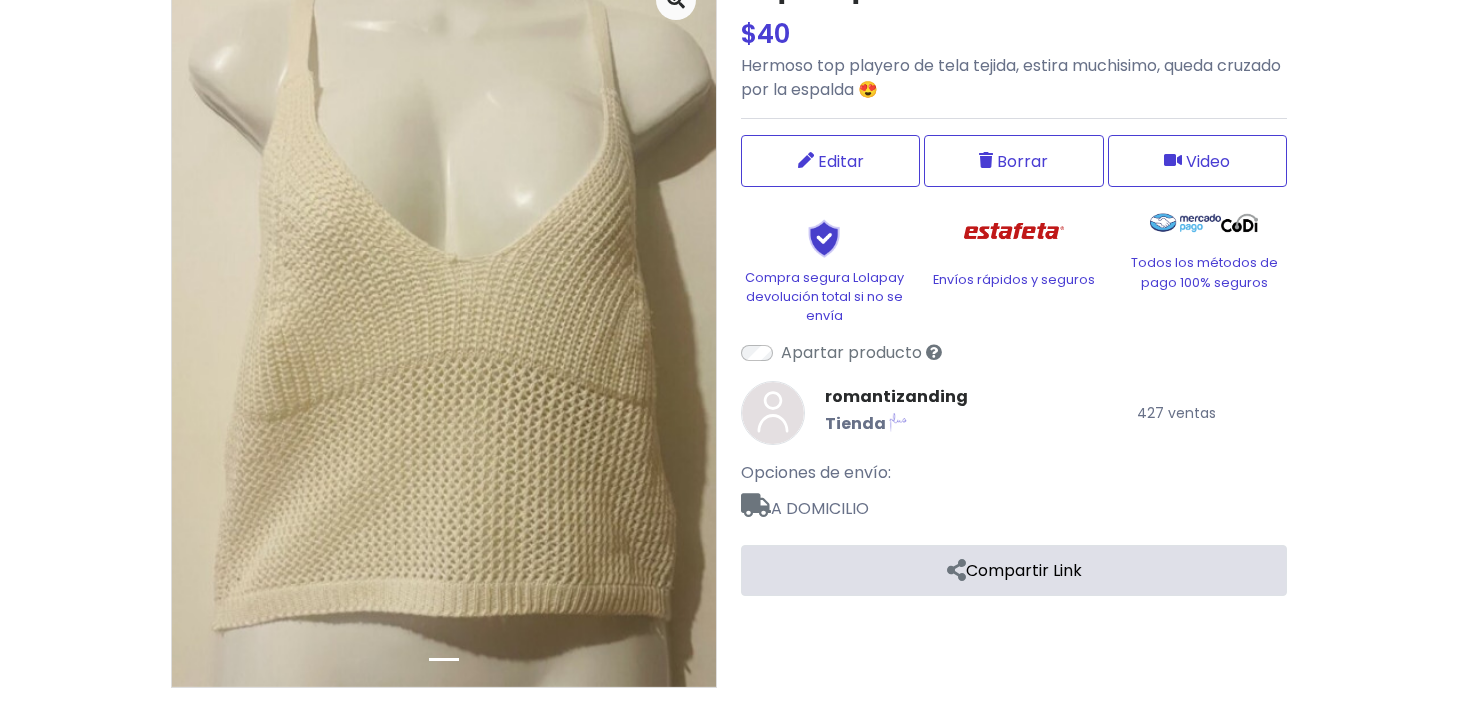 scroll, scrollTop: 270, scrollLeft: 0, axis: vertical 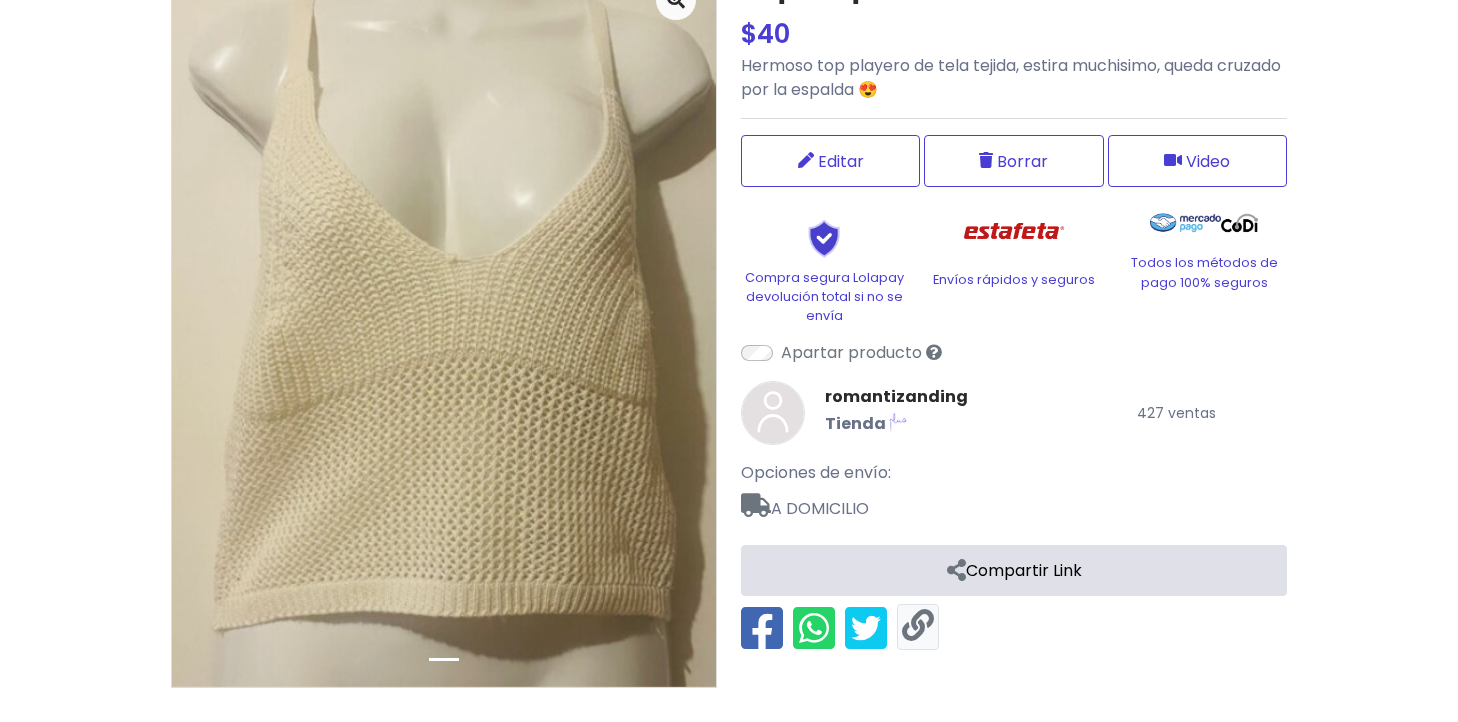 click at bounding box center (918, 626) 